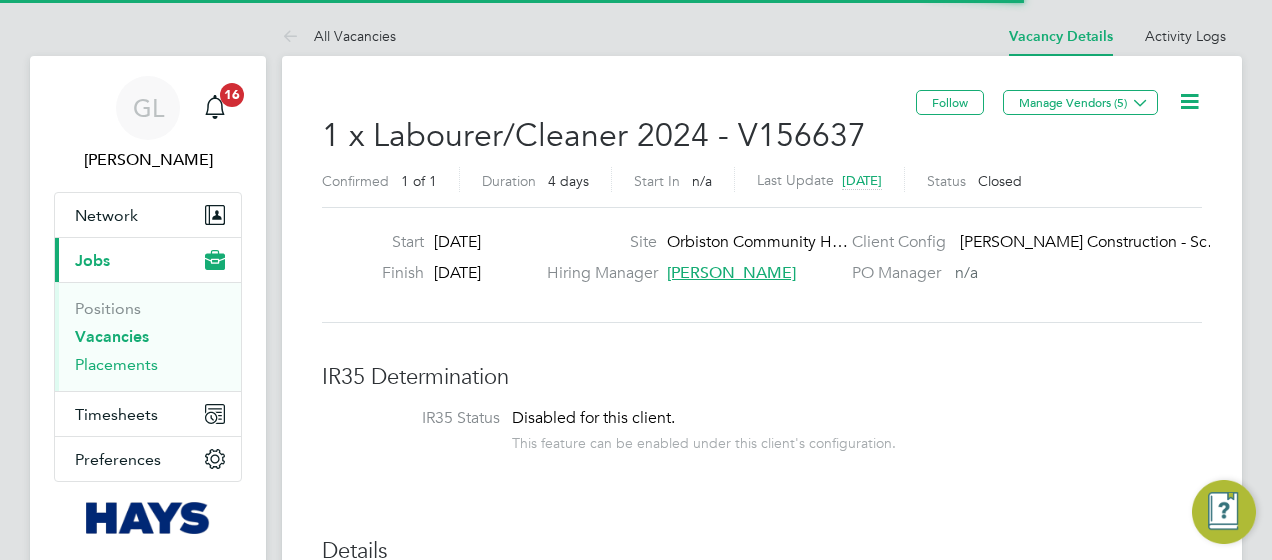 scroll, scrollTop: 0, scrollLeft: 0, axis: both 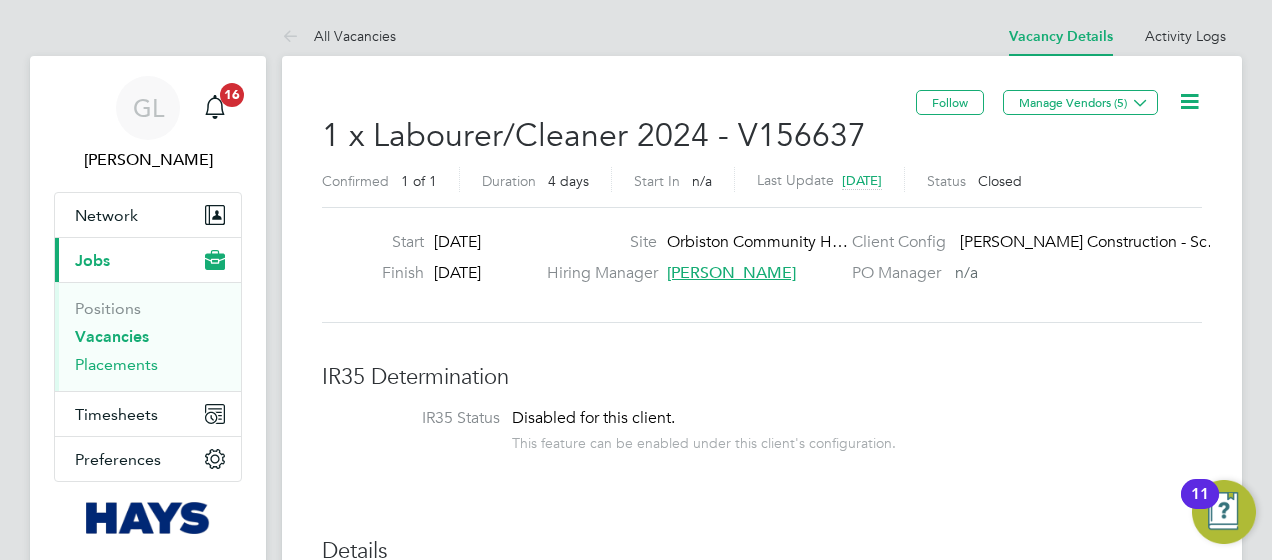 click on "Placements" at bounding box center (116, 364) 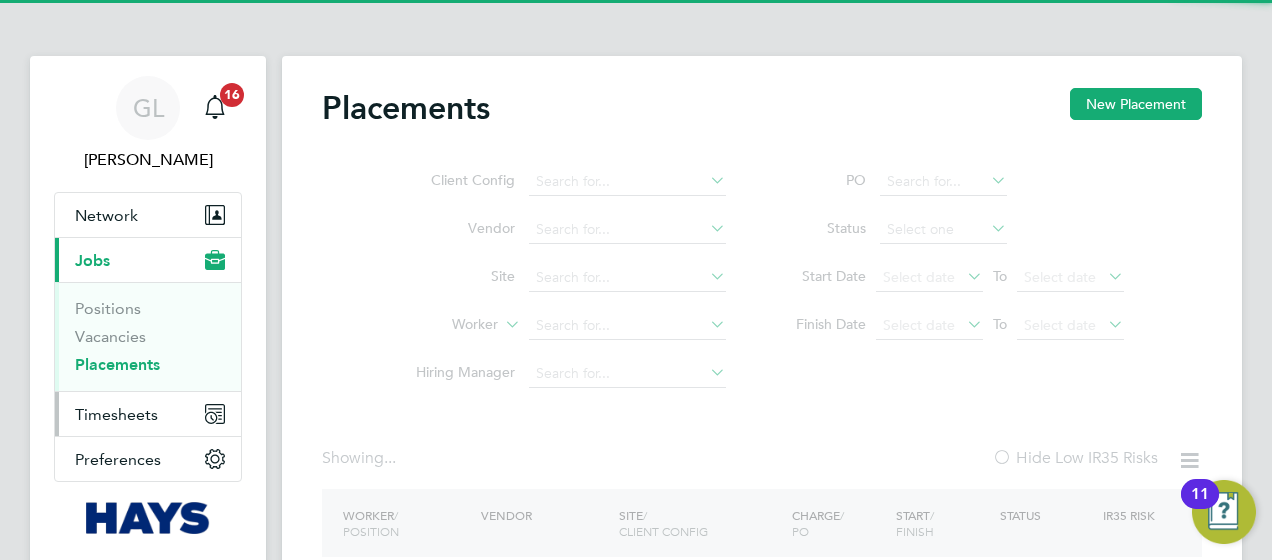 click on "Timesheets" at bounding box center [116, 414] 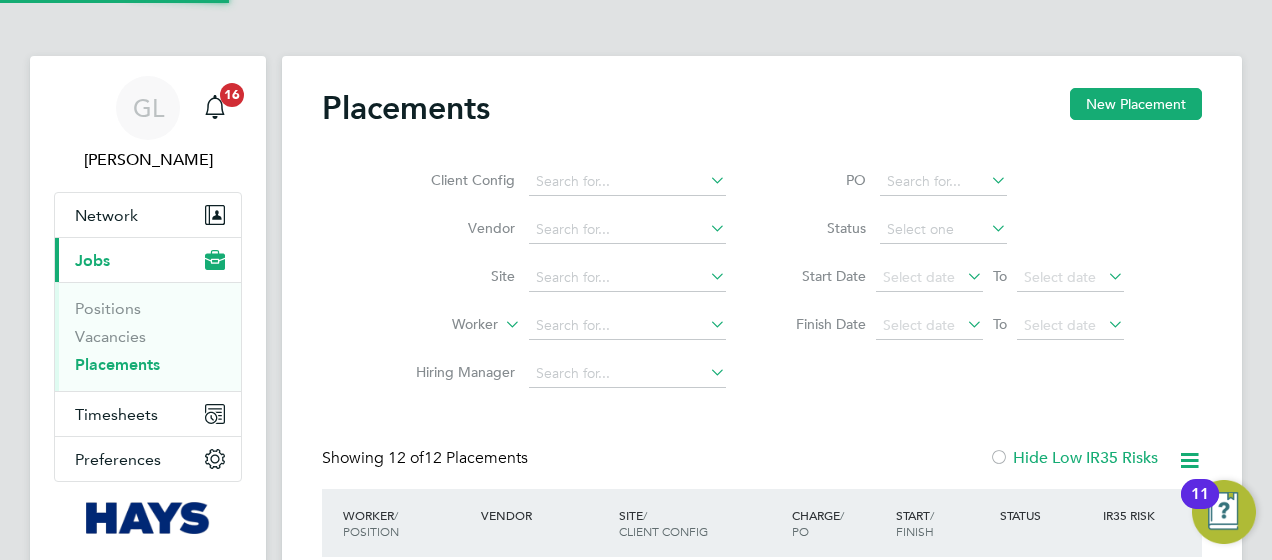 scroll, scrollTop: 10, scrollLeft: 10, axis: both 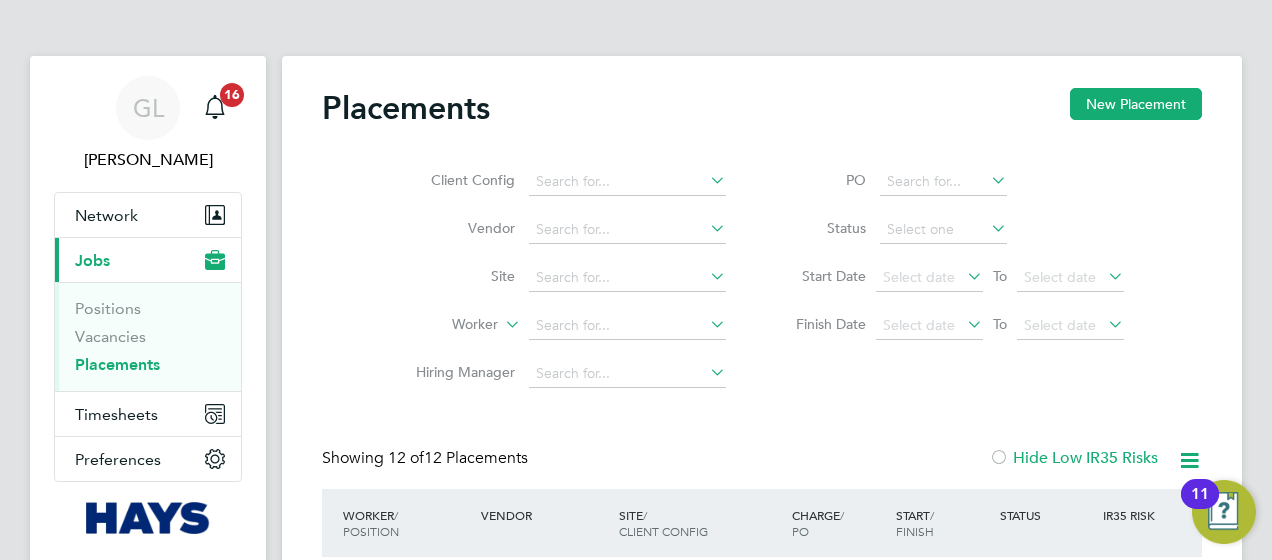 click on "Placements New Placement" 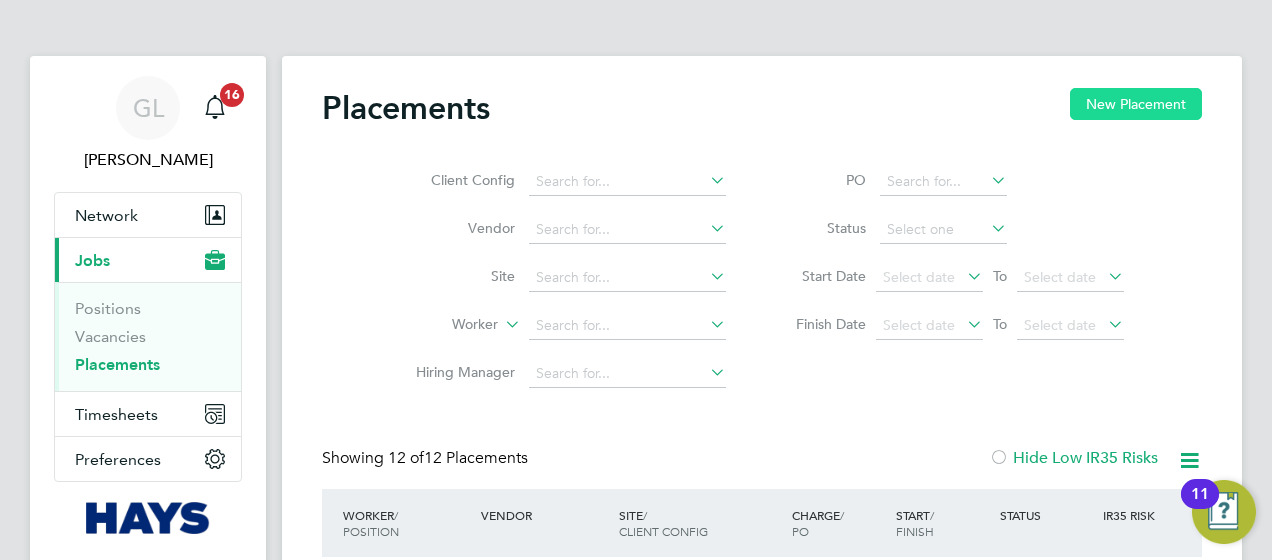 click on "New Placement" 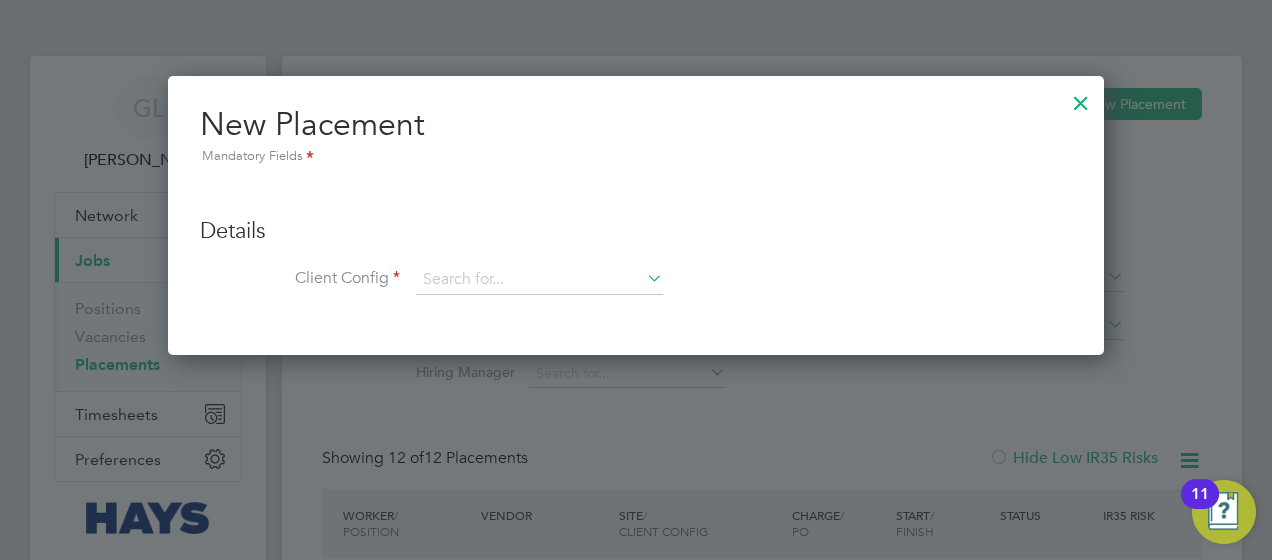 click at bounding box center [1081, 98] 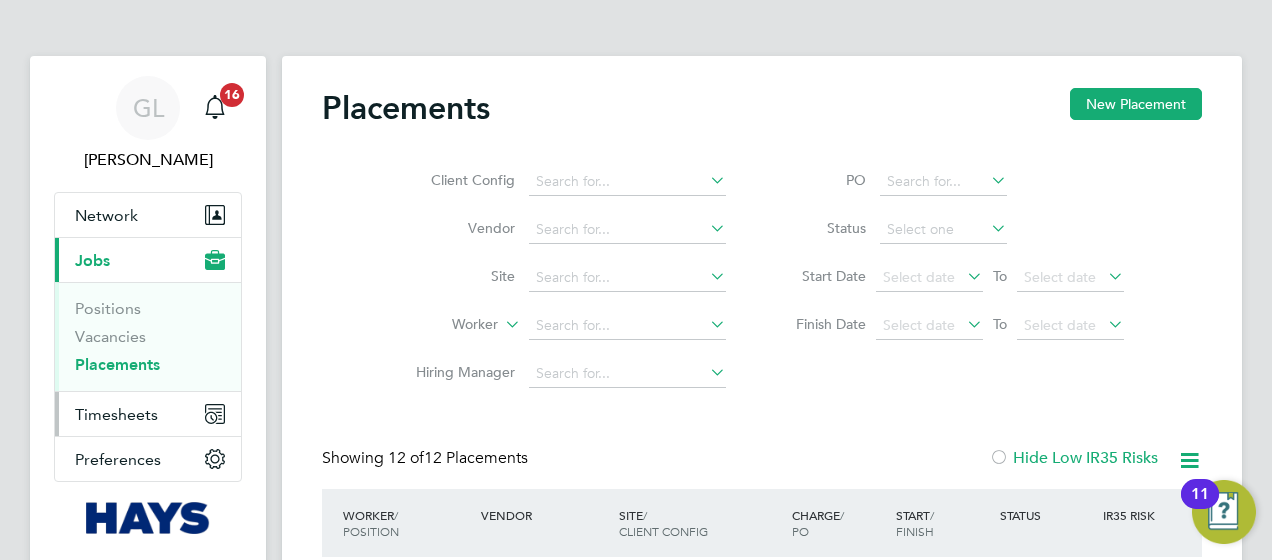 click on "Timesheets" at bounding box center [148, 414] 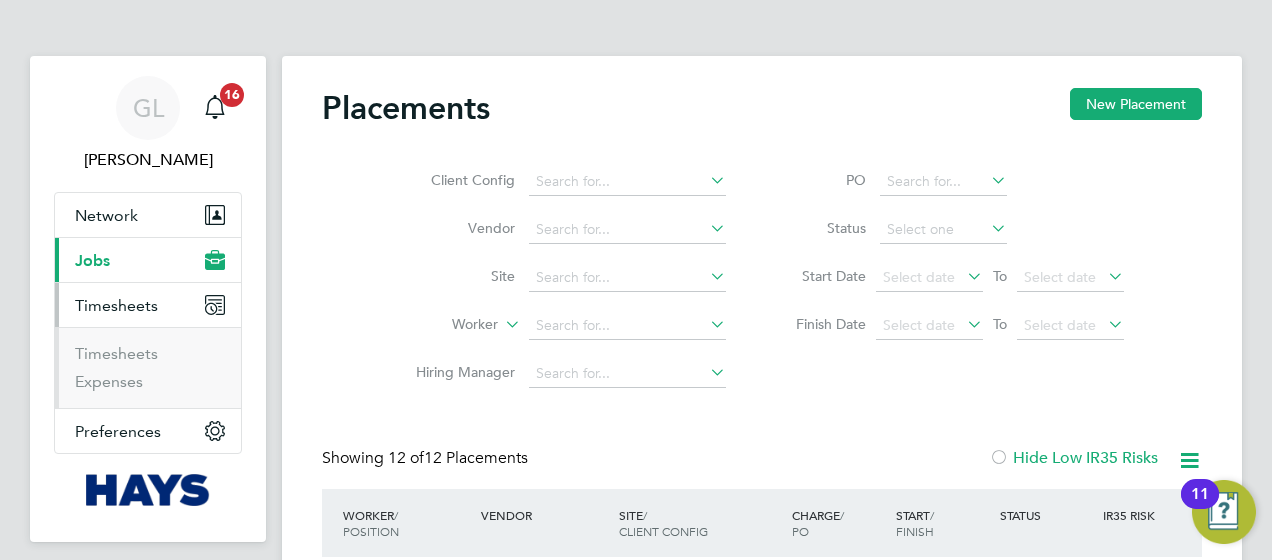 click on "Timesheets" at bounding box center (150, 358) 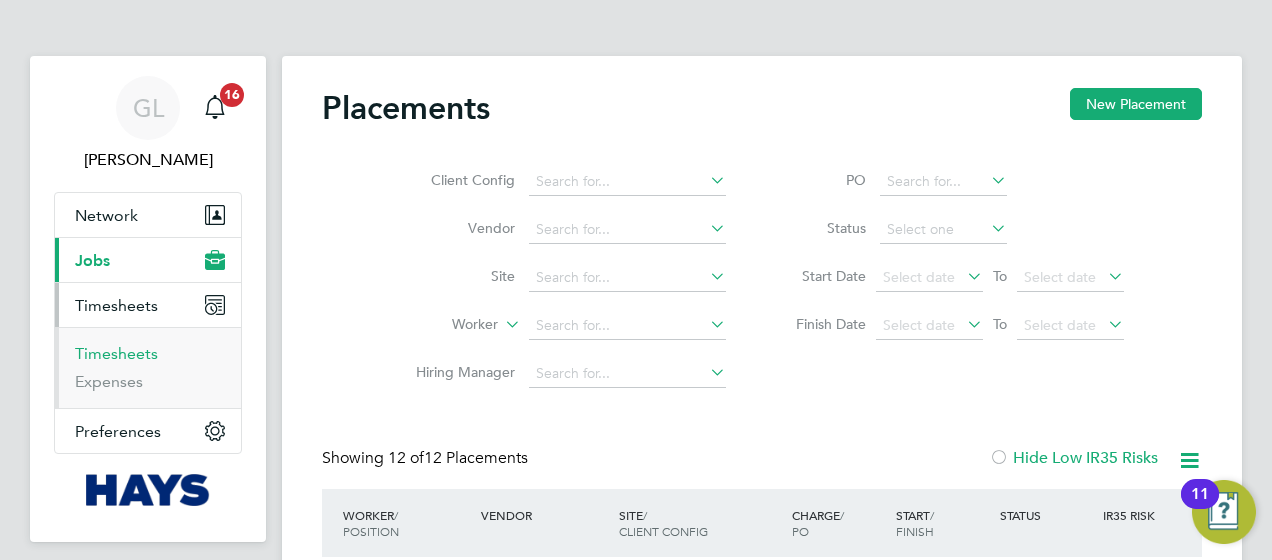 click on "Timesheets" at bounding box center [116, 353] 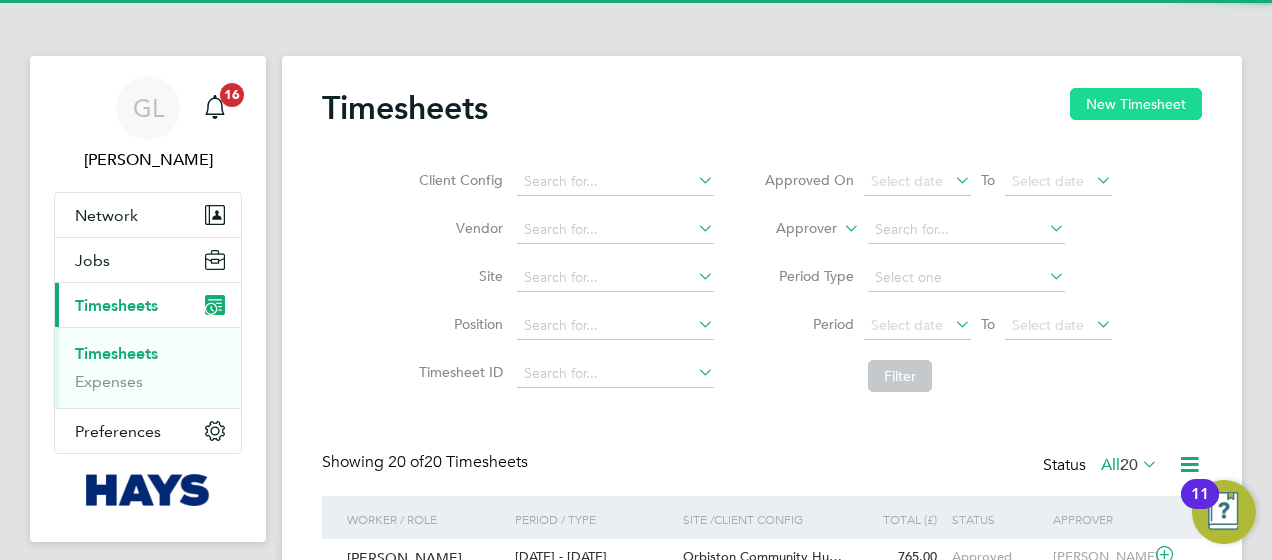 click on "New Timesheet" 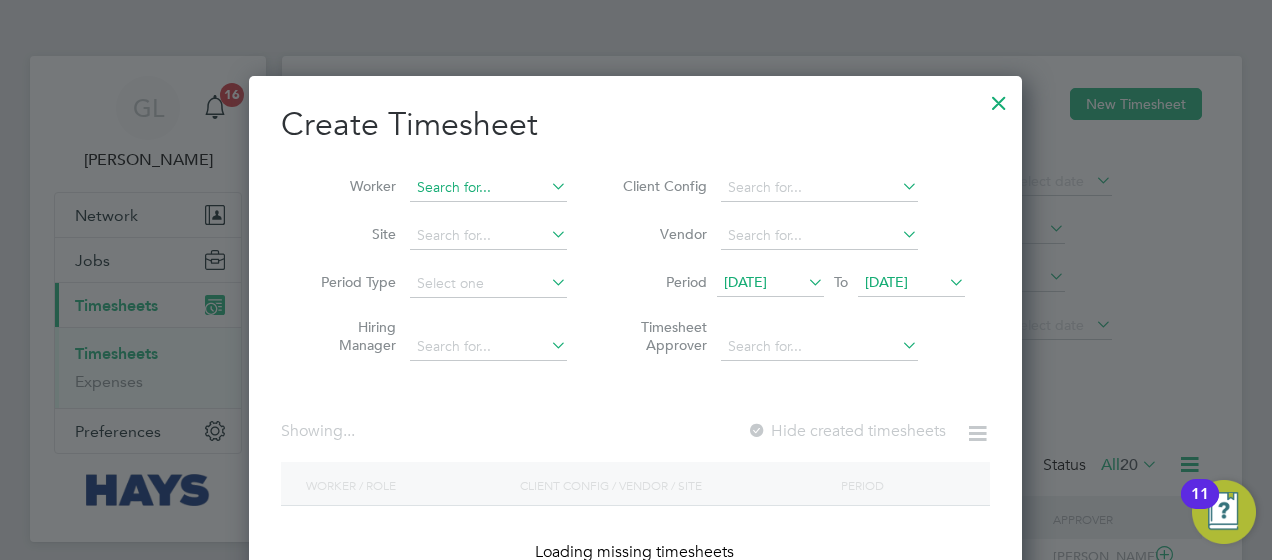click at bounding box center [488, 188] 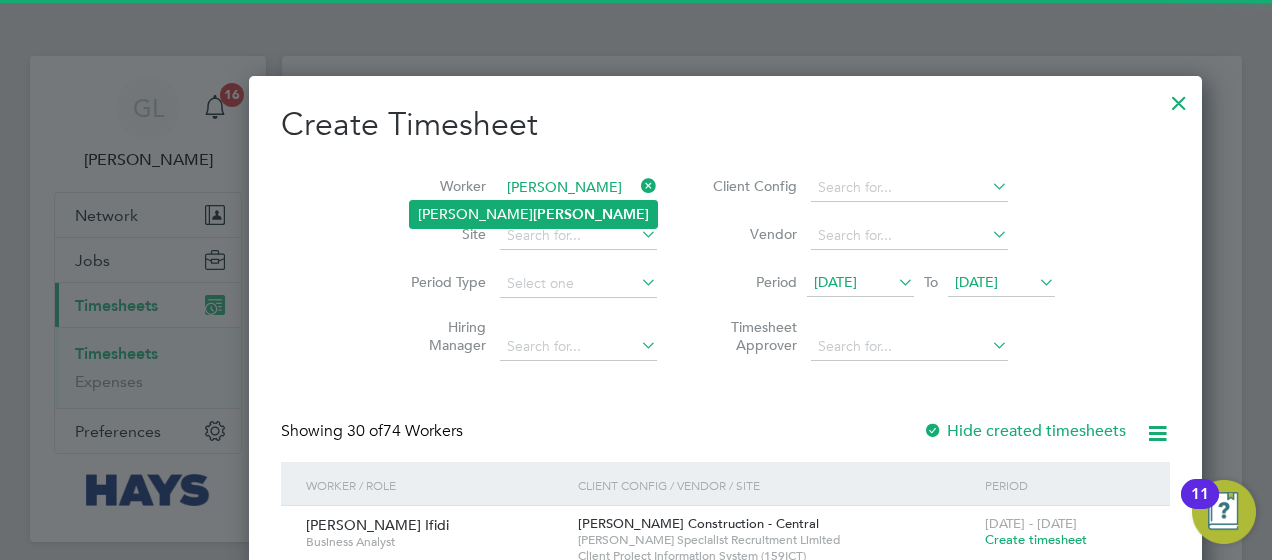 click on "[PERSON_NAME]" 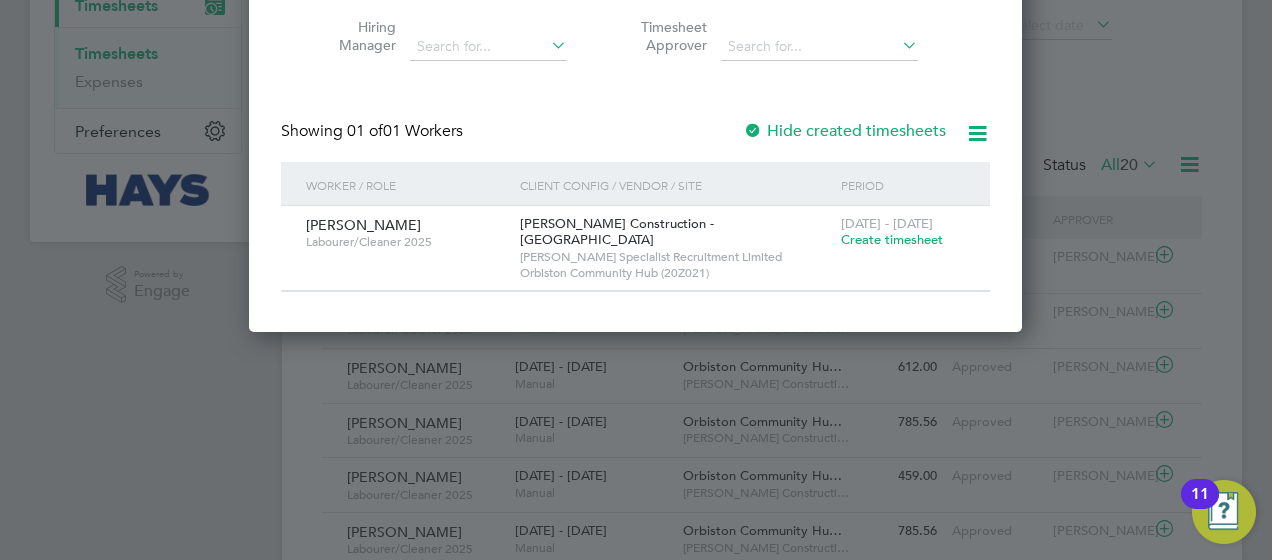click on "Create timesheet" at bounding box center [892, 239] 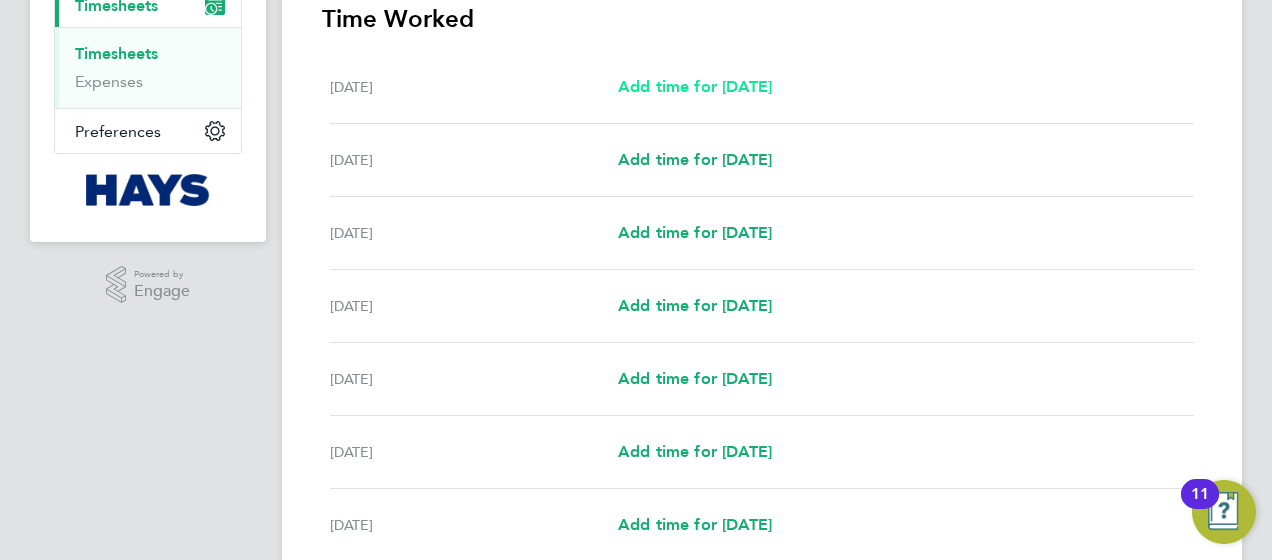 drag, startPoint x: 702, startPoint y: 84, endPoint x: 709, endPoint y: 94, distance: 12.206555 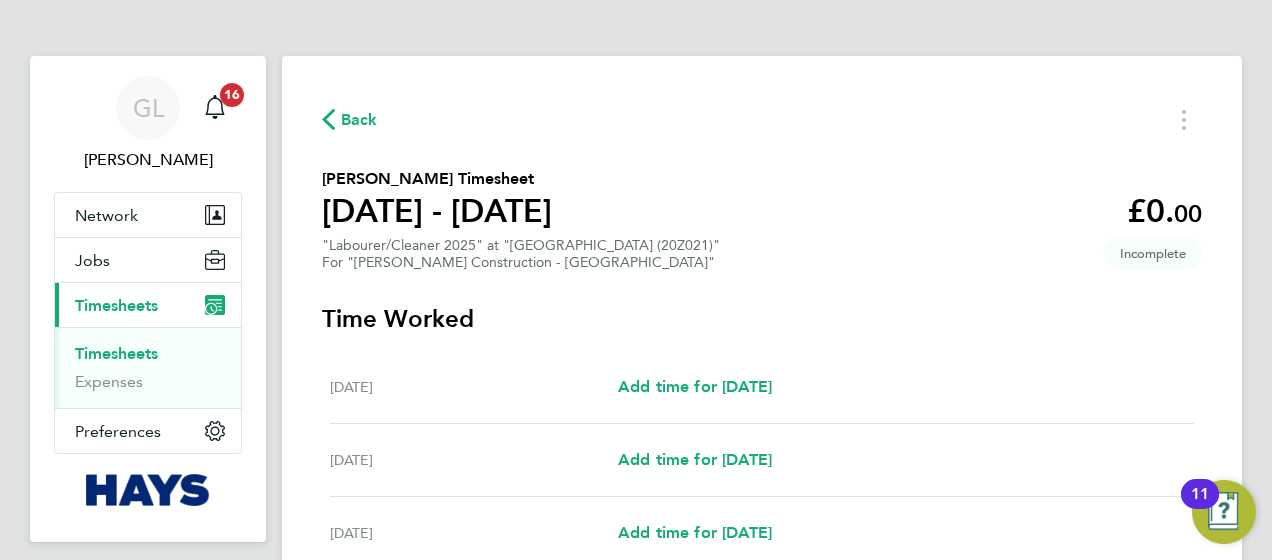 select on "30" 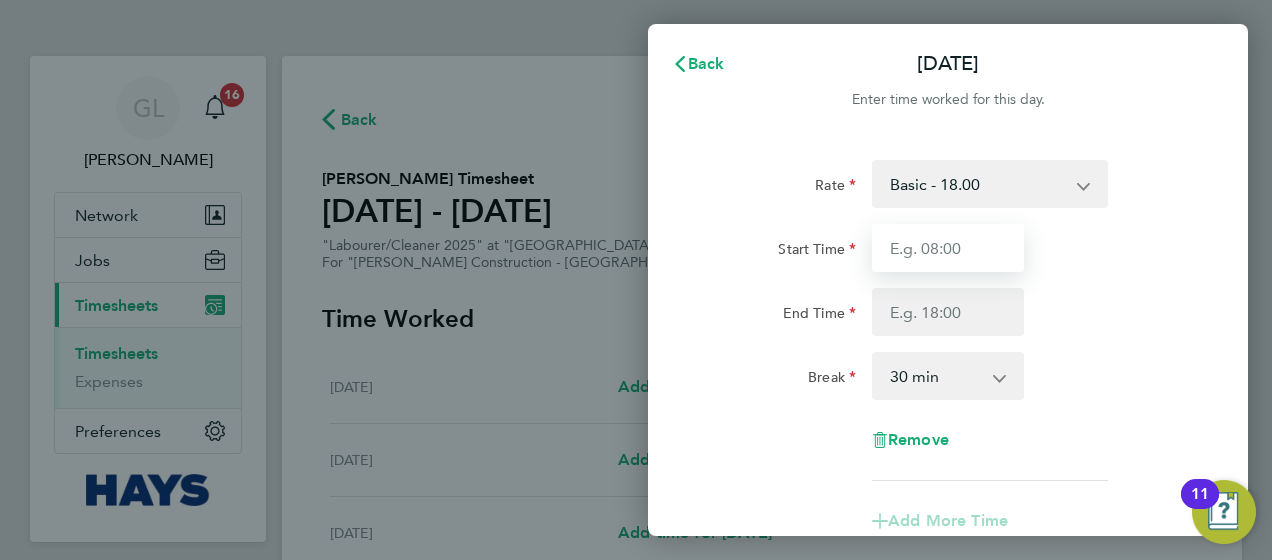 click on "Start Time" at bounding box center [948, 248] 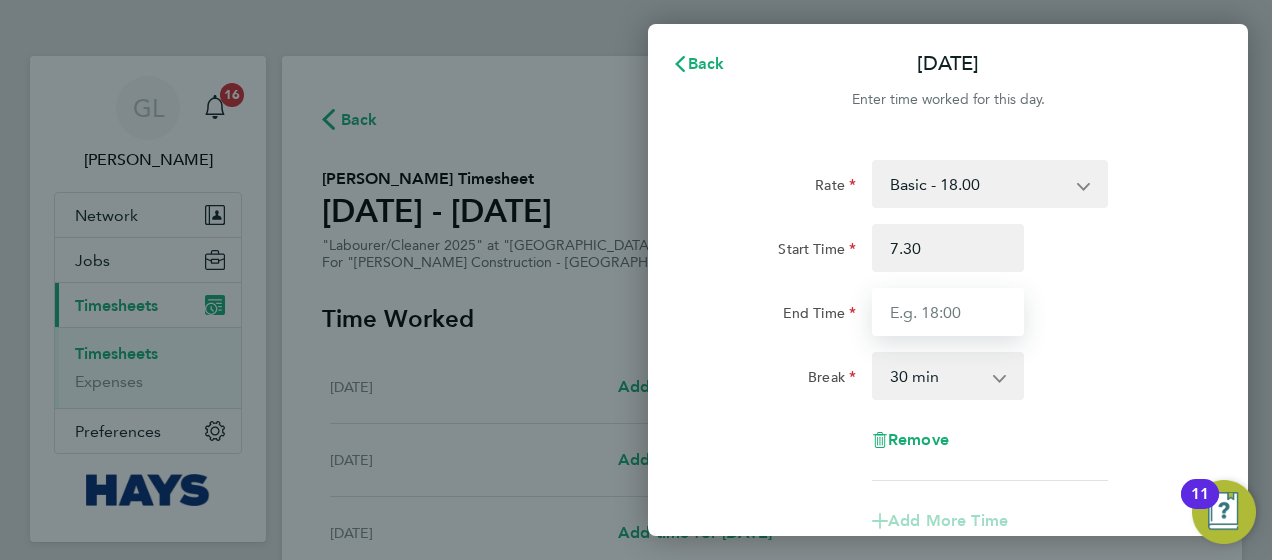 type on "07:30" 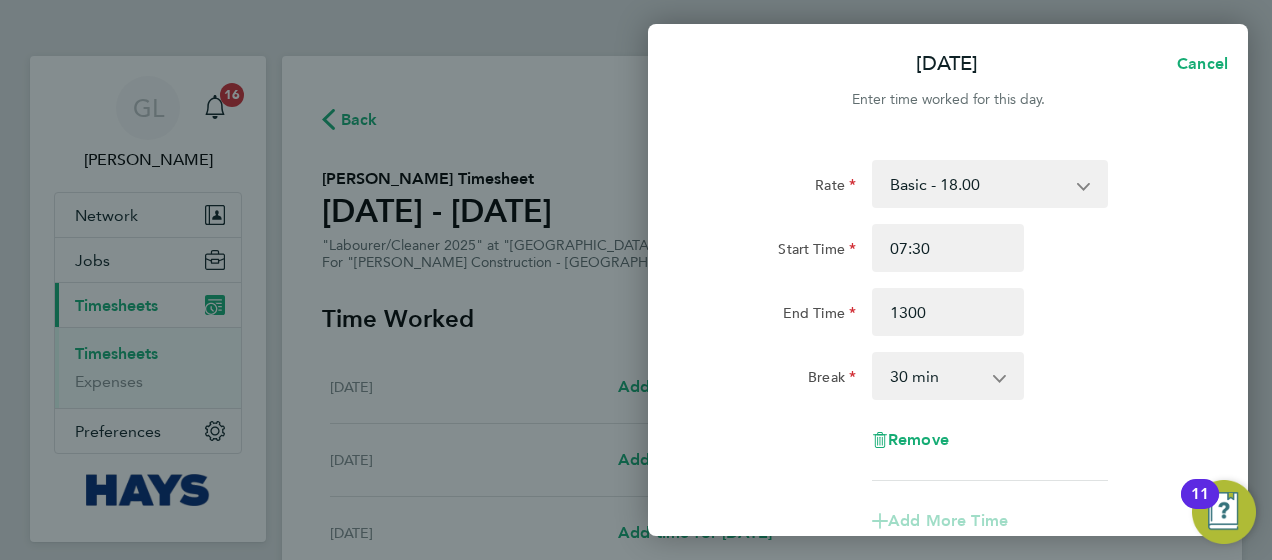 type on "13:00" 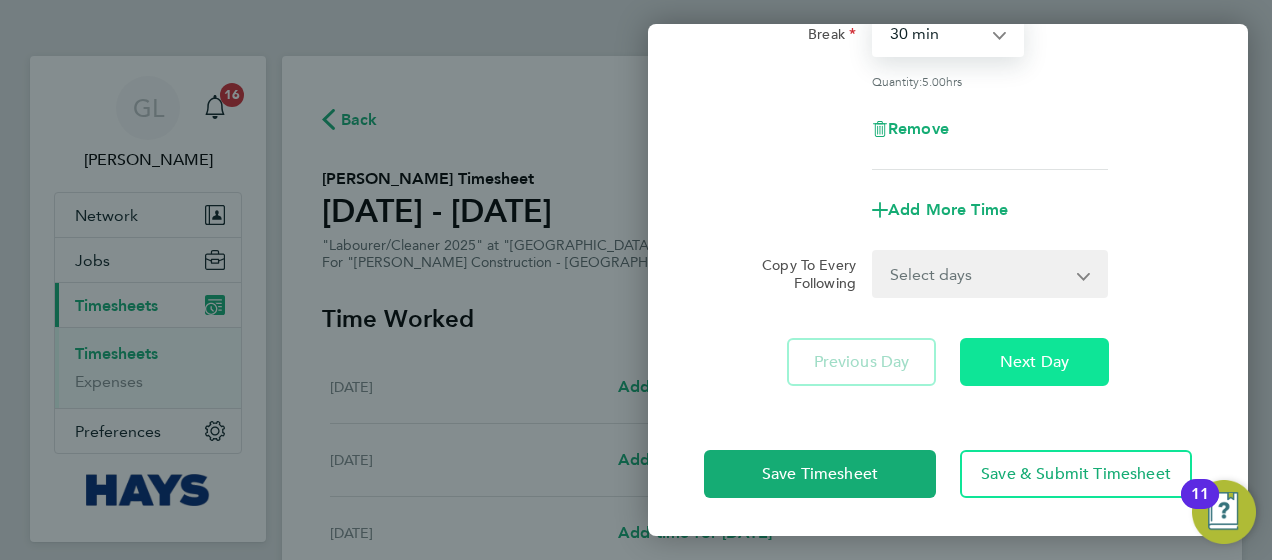 click on "Next Day" 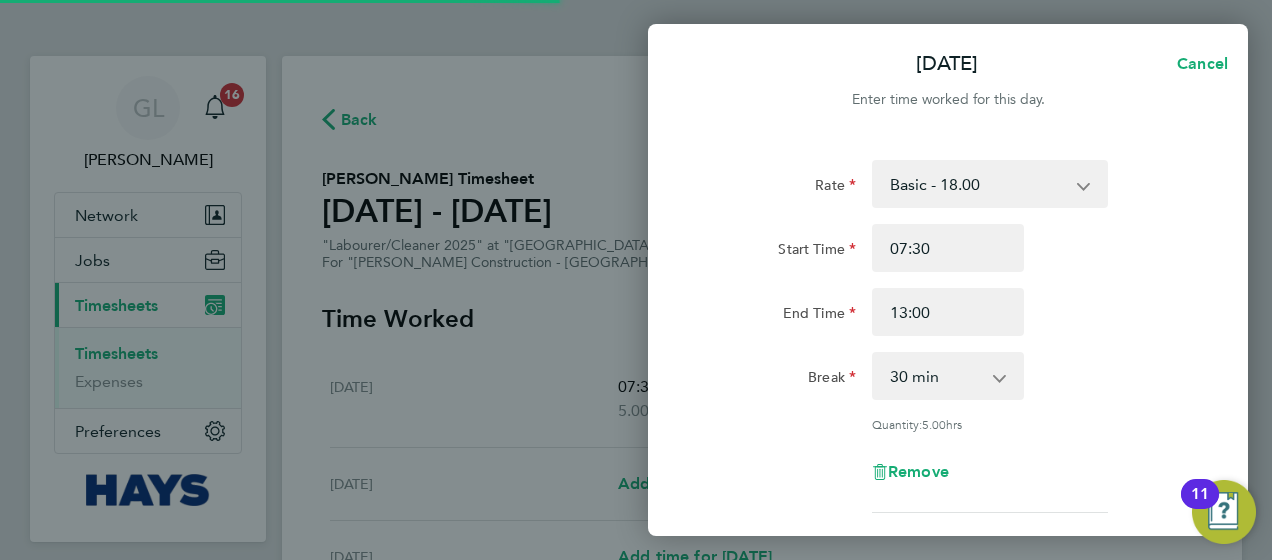 select on "30" 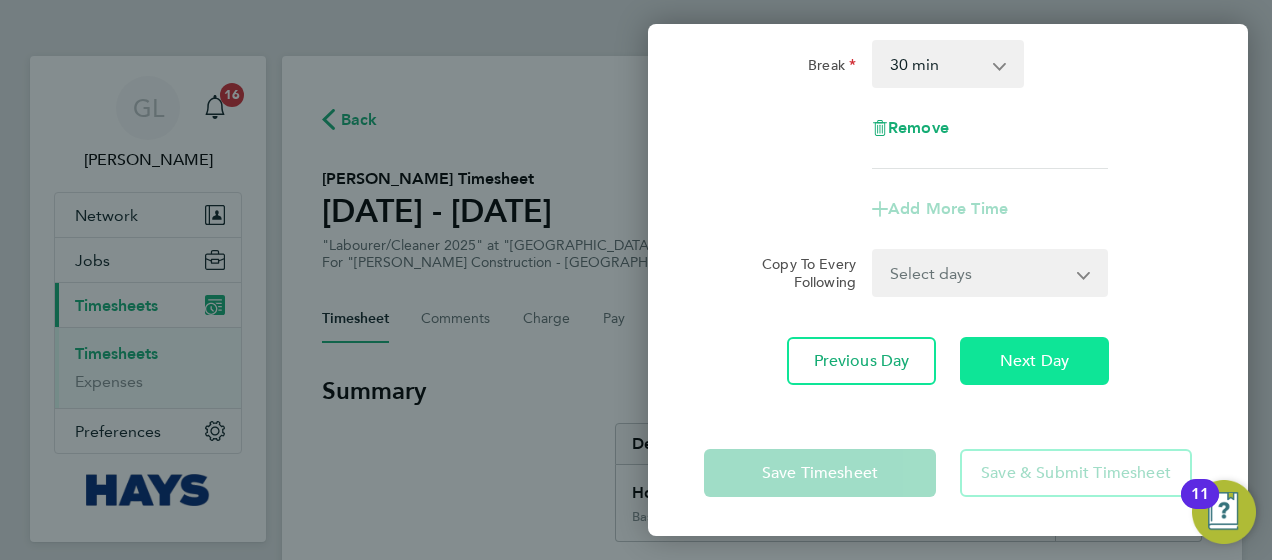 click on "Next Day" 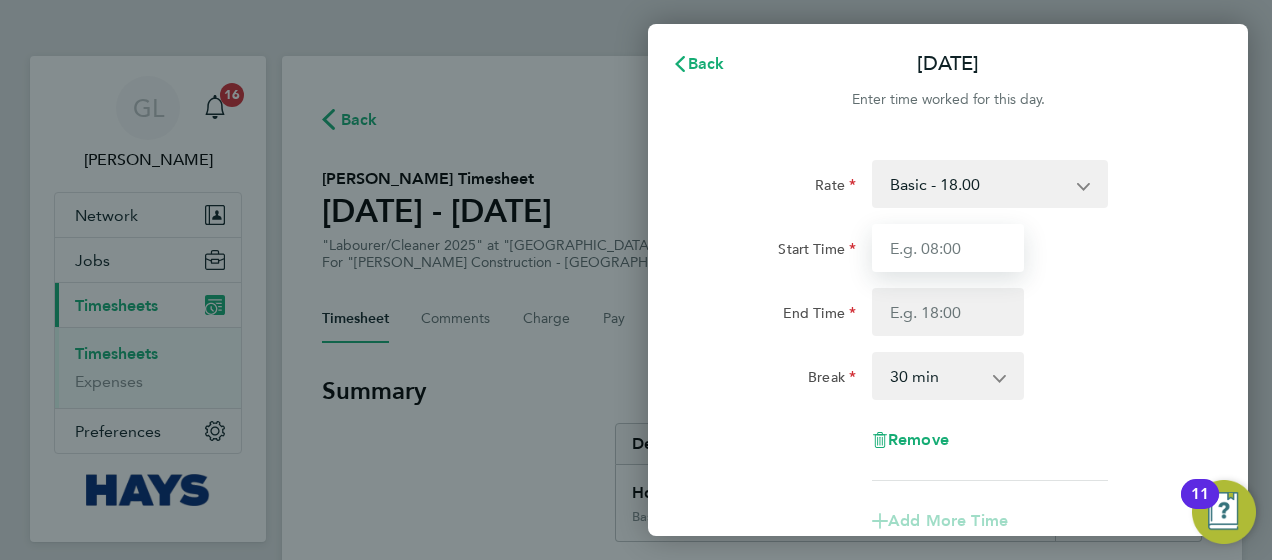 click on "Start Time" at bounding box center (948, 248) 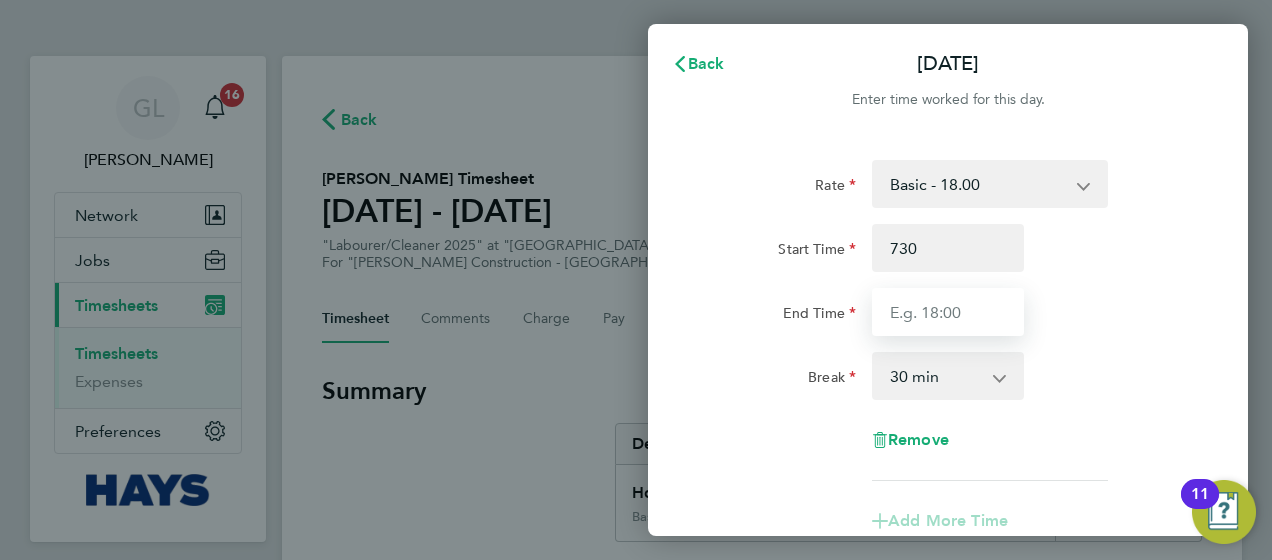 type on "07:30" 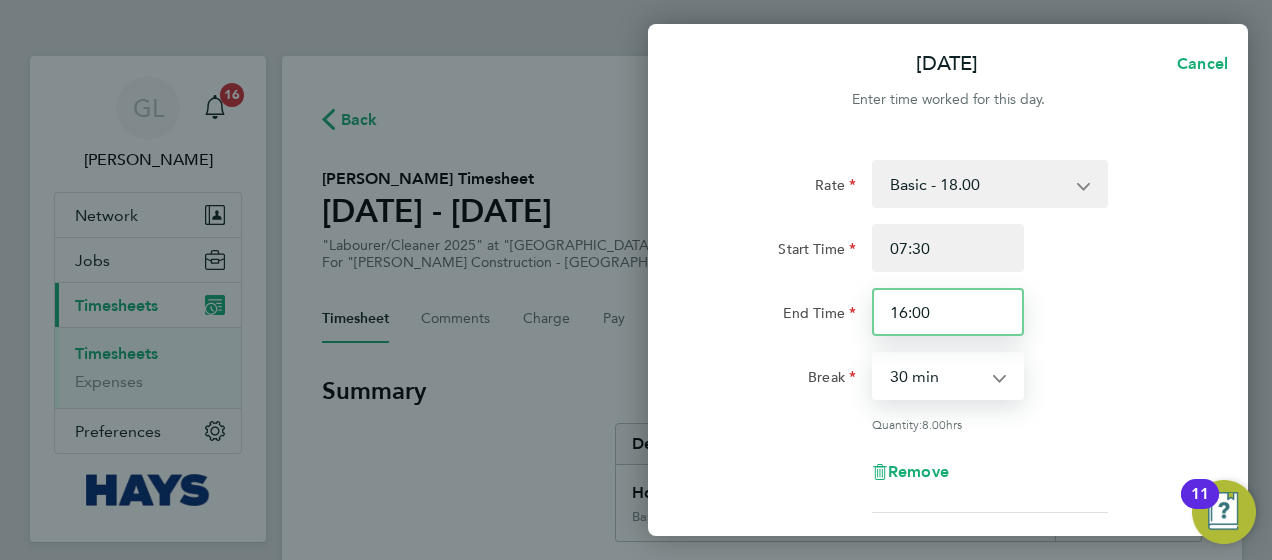 click on "16:00" at bounding box center (948, 312) 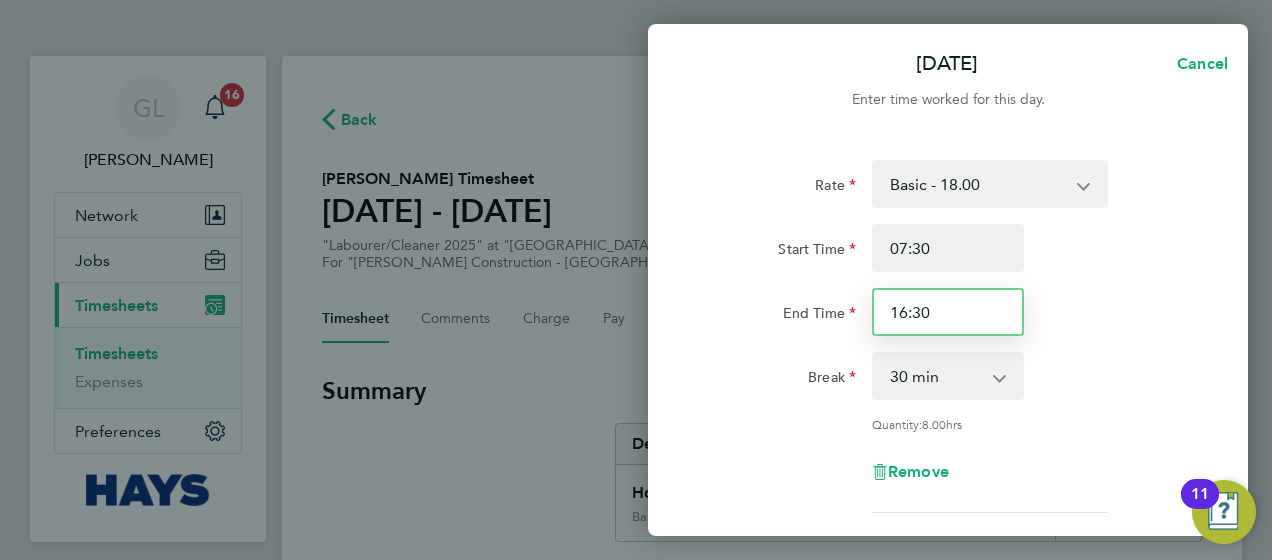 type on "16:30" 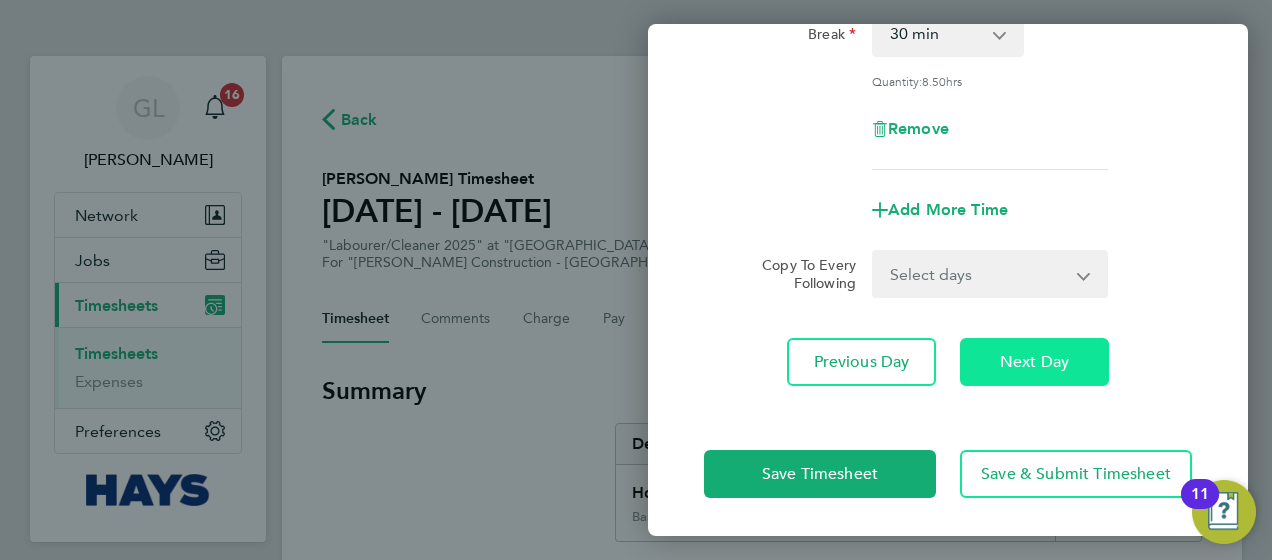 click on "Next Day" 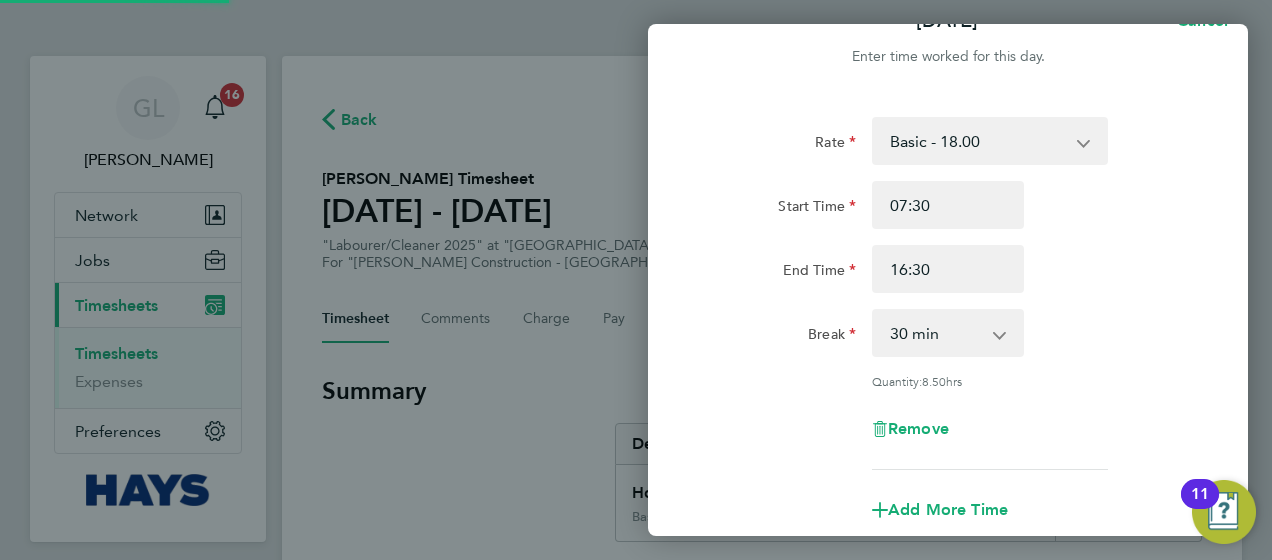 select on "30" 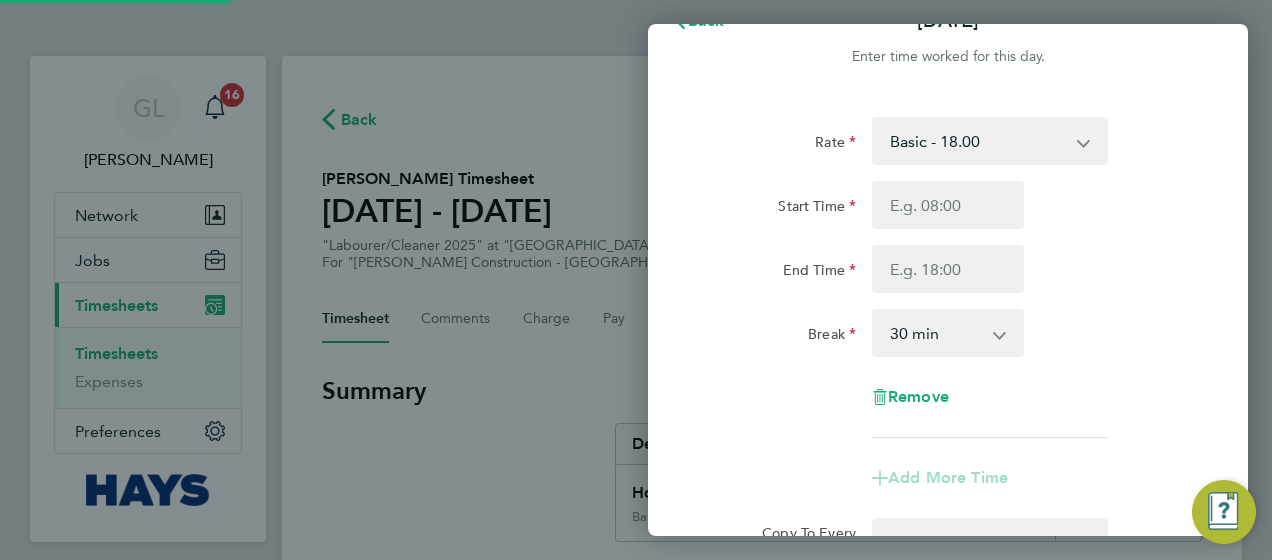 select on "30" 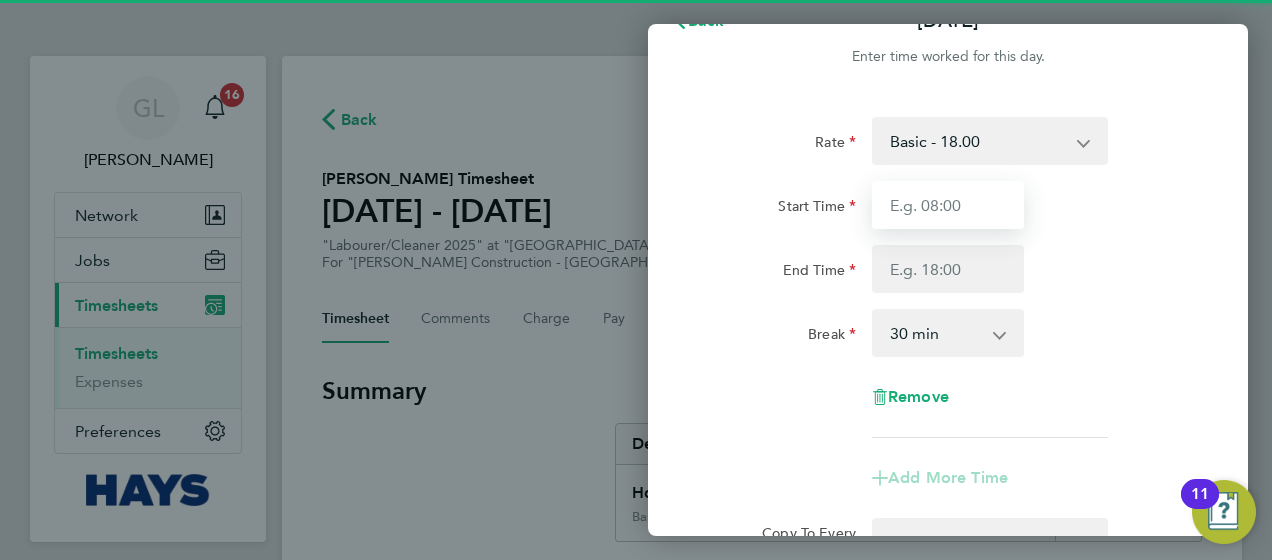 click on "Start Time" at bounding box center [948, 205] 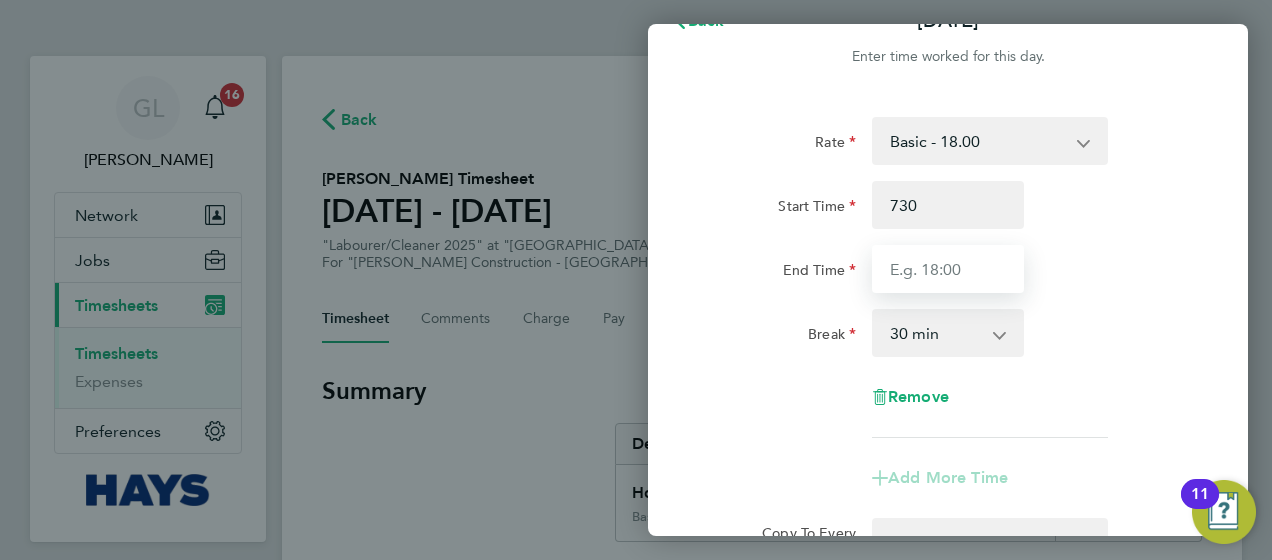 type on "07:30" 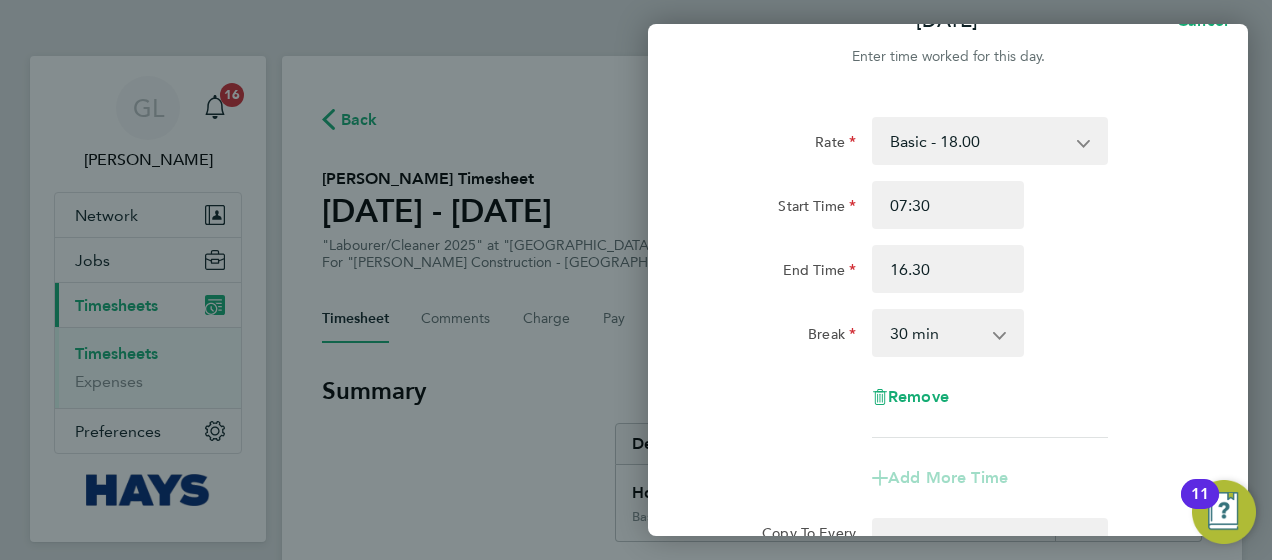 type on "16:30" 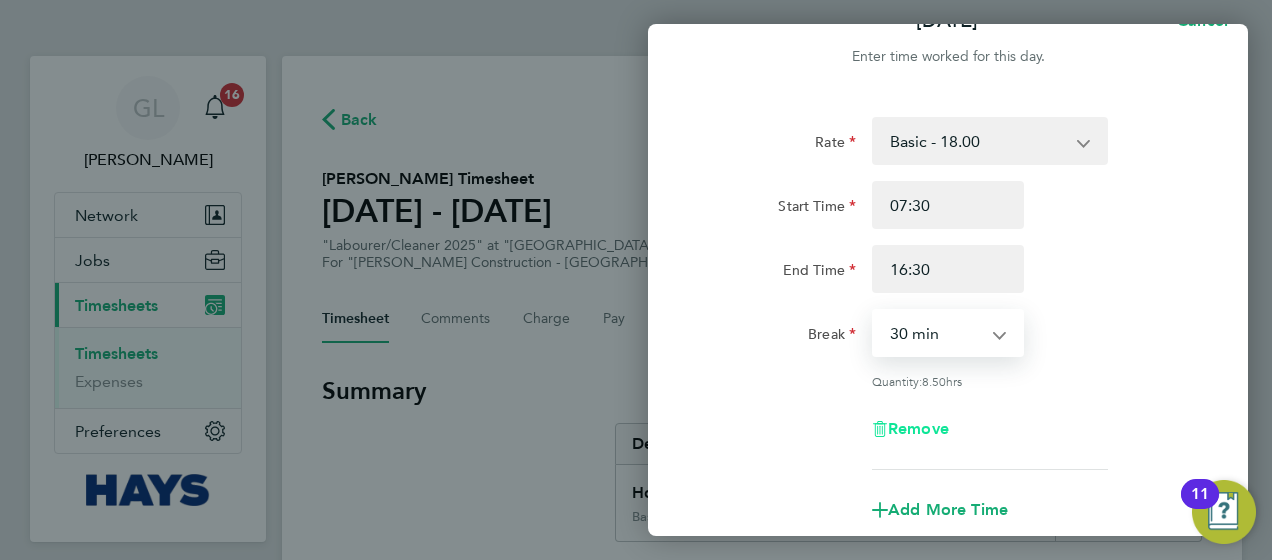 type 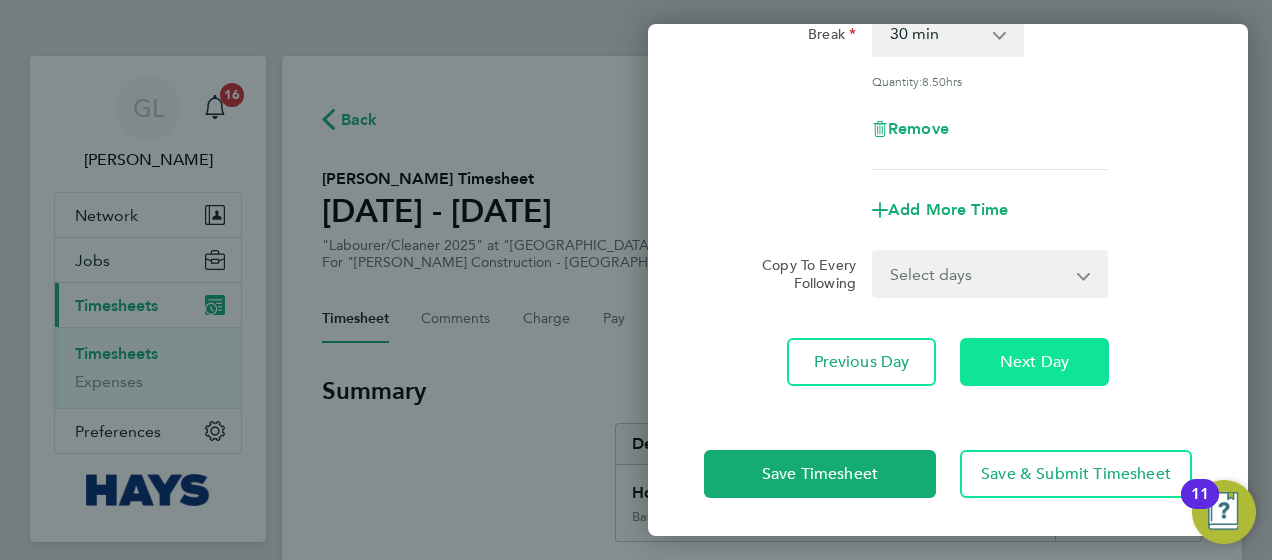 click on "Next Day" 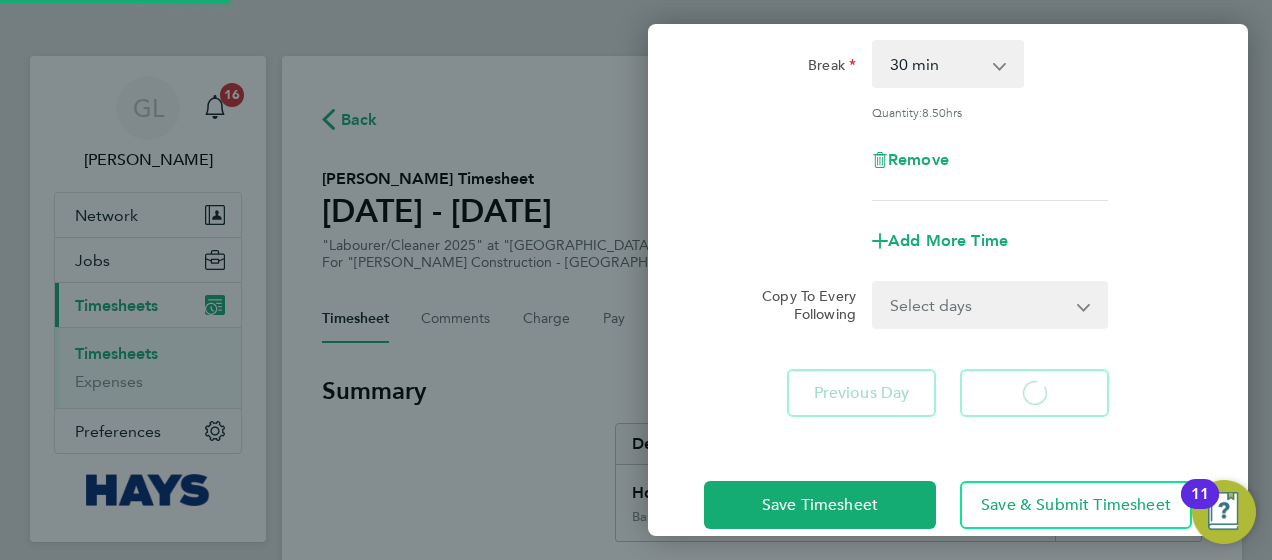 select on "30" 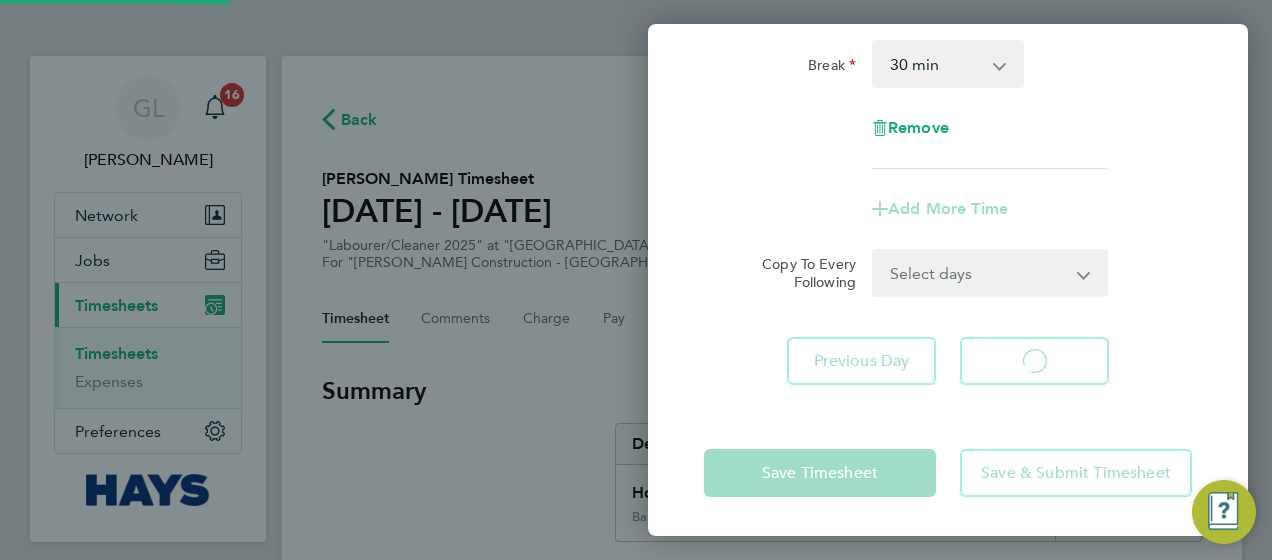 select on "30" 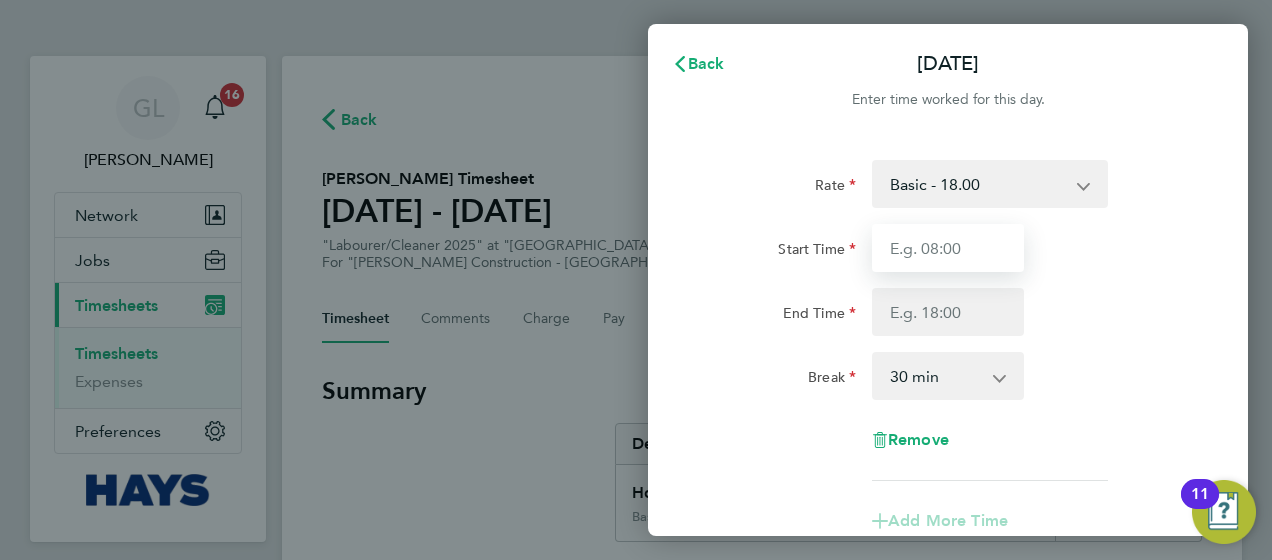 click on "Start Time" at bounding box center (948, 248) 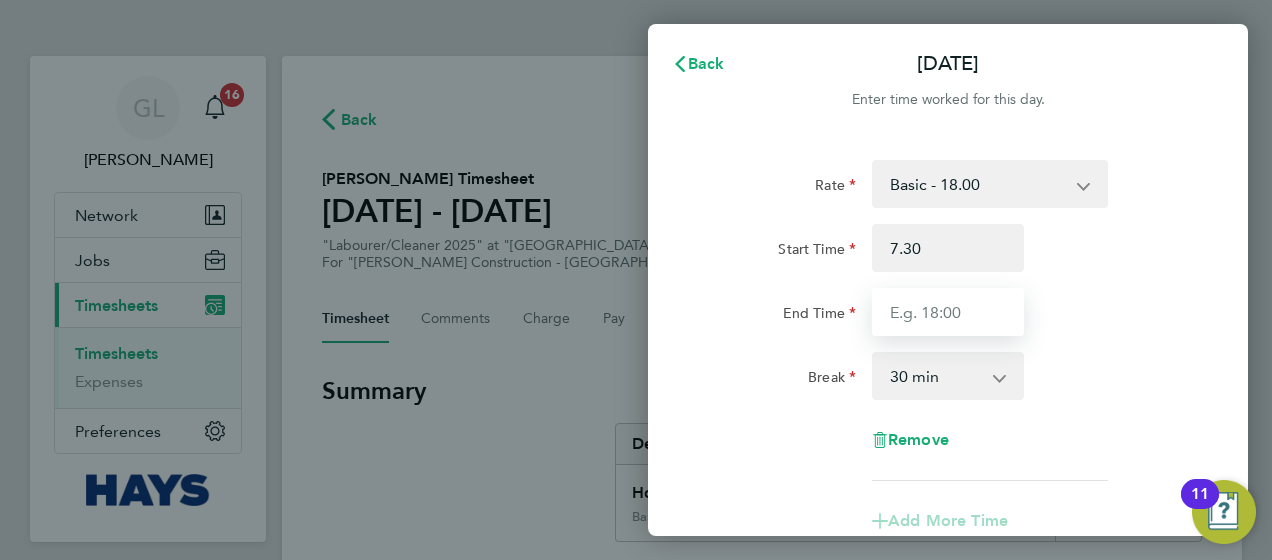type on "07:30" 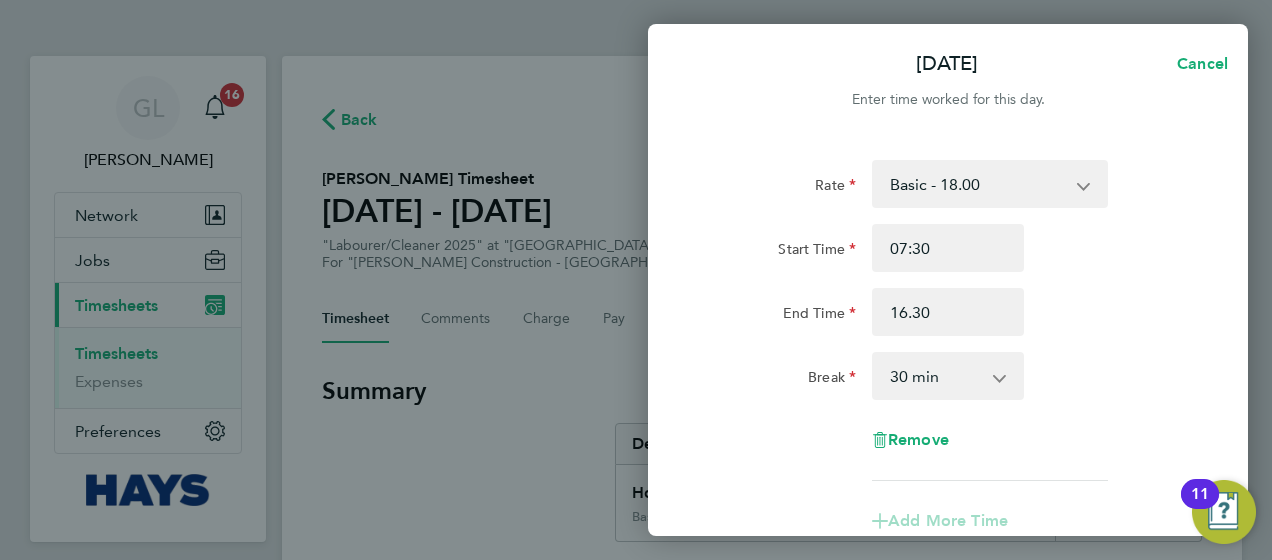 type on "16:30" 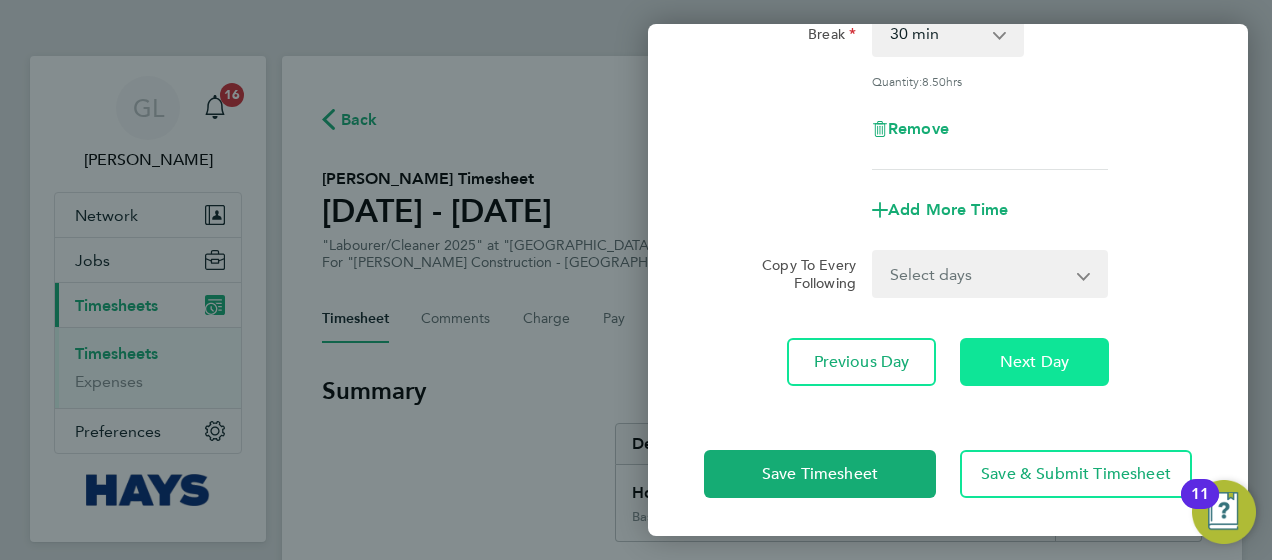 click on "Next Day" 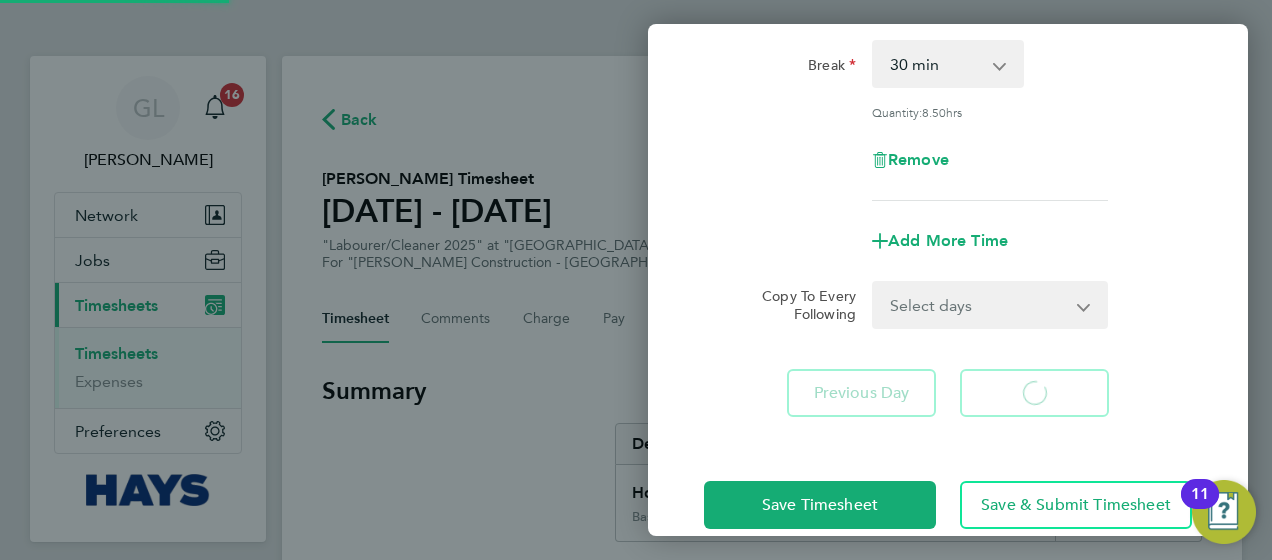 select on "30" 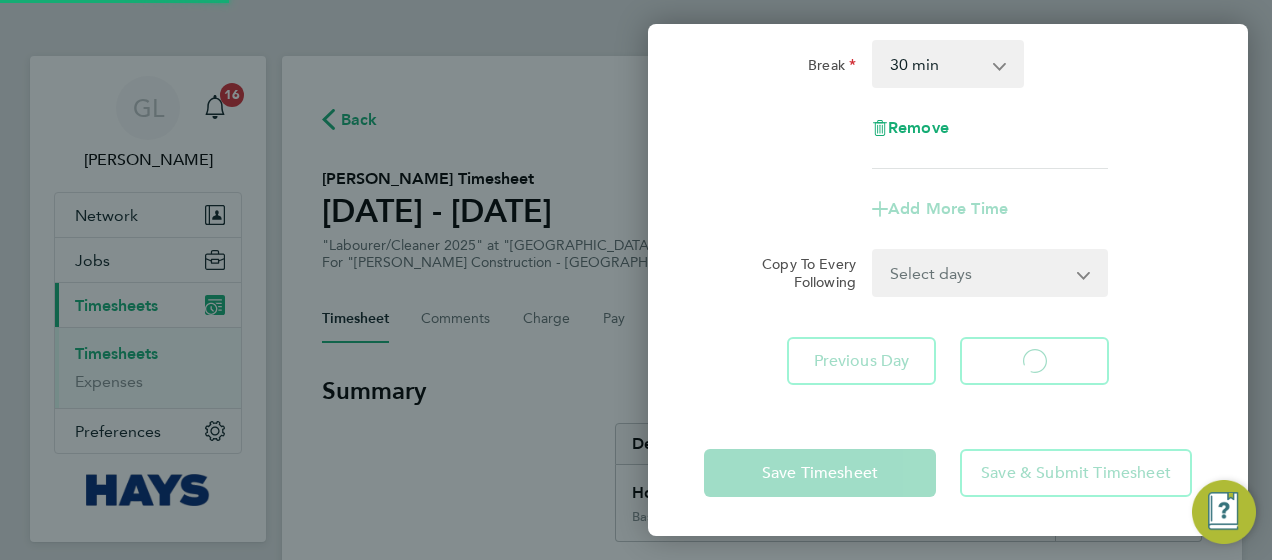 select on "30" 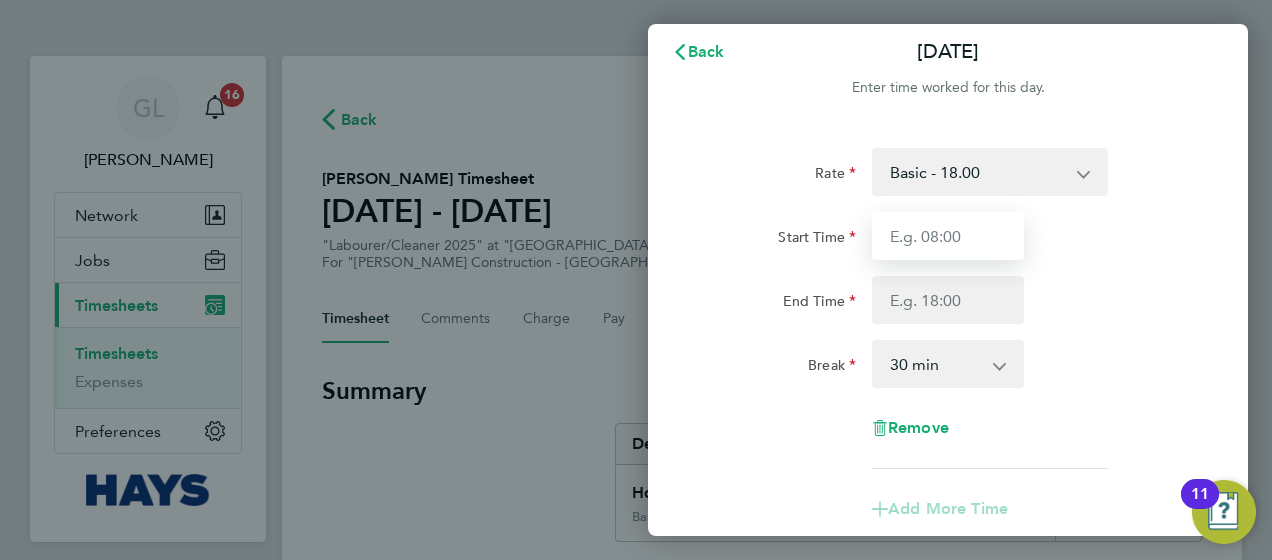 click on "Start Time" at bounding box center [948, 236] 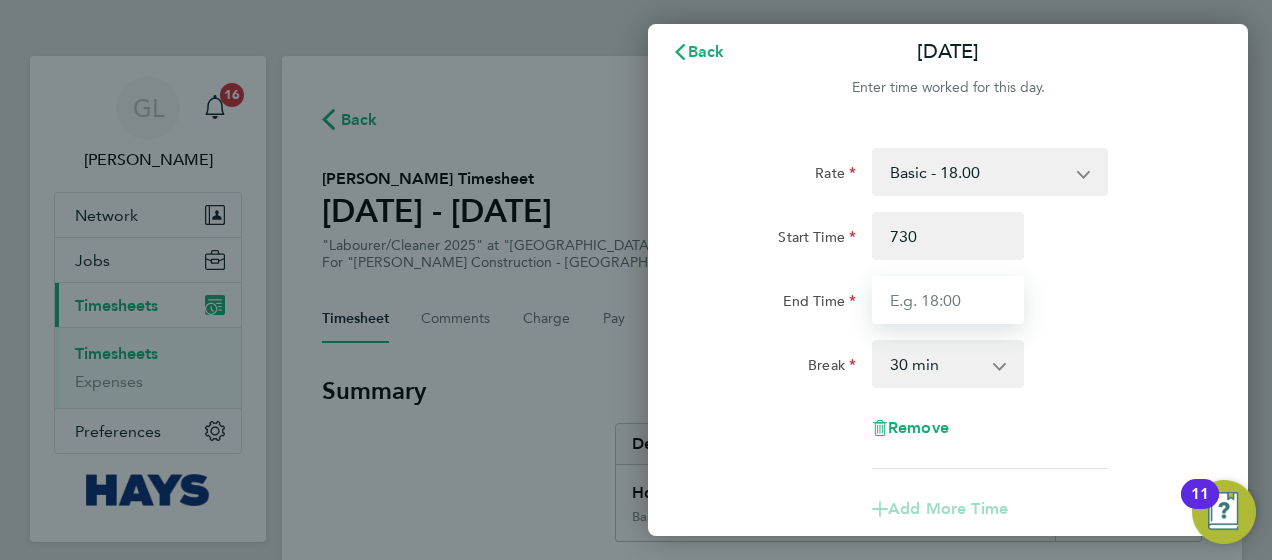 type on "07:30" 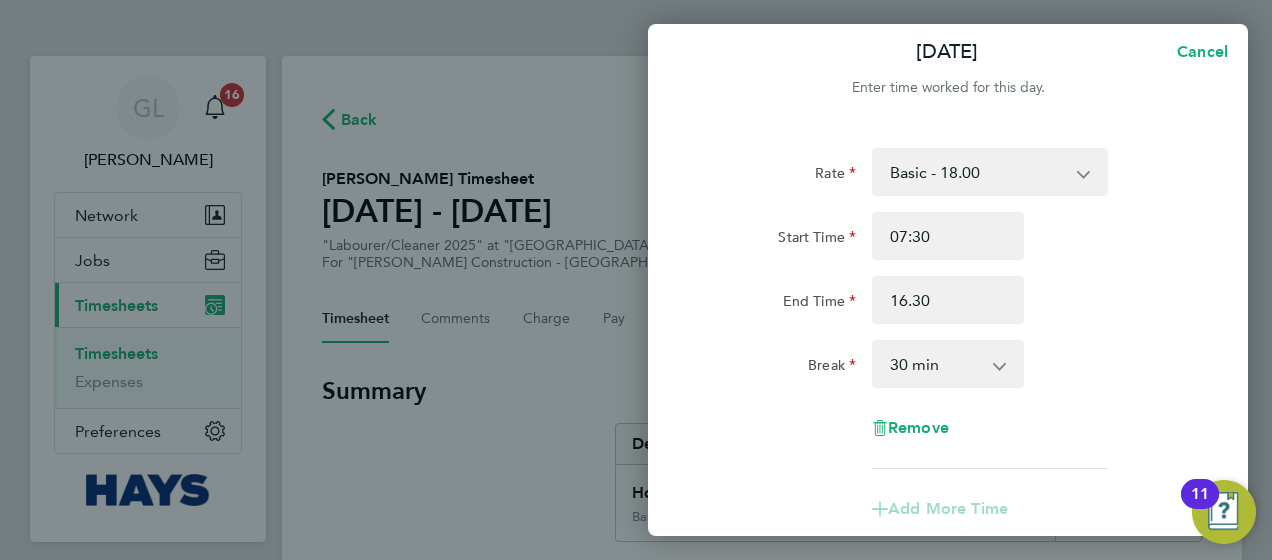 type on "16:30" 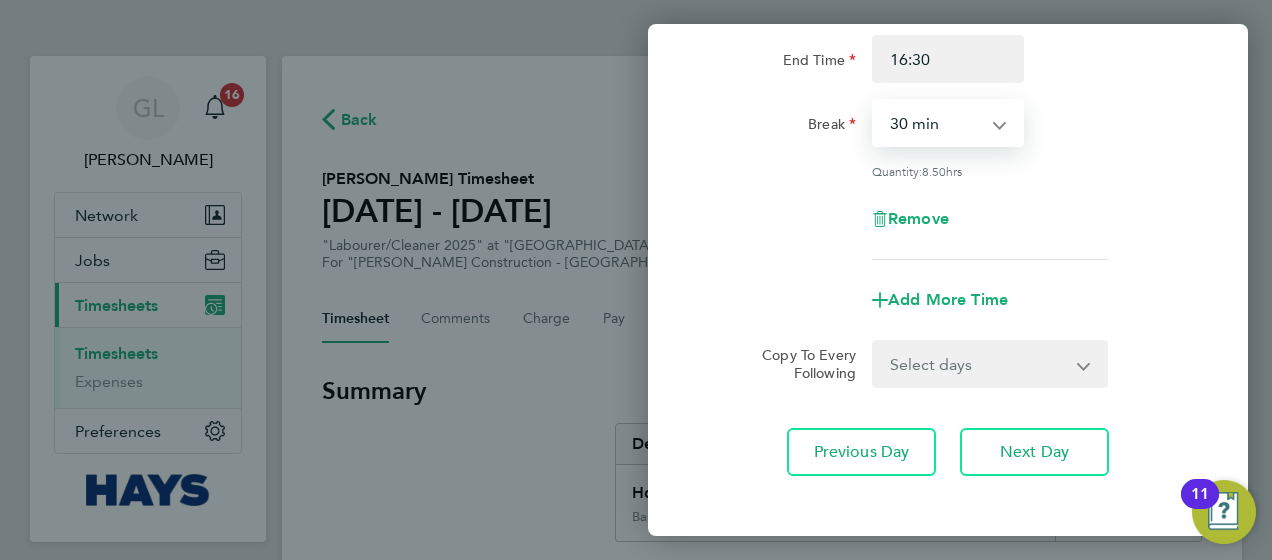 scroll, scrollTop: 312, scrollLeft: 0, axis: vertical 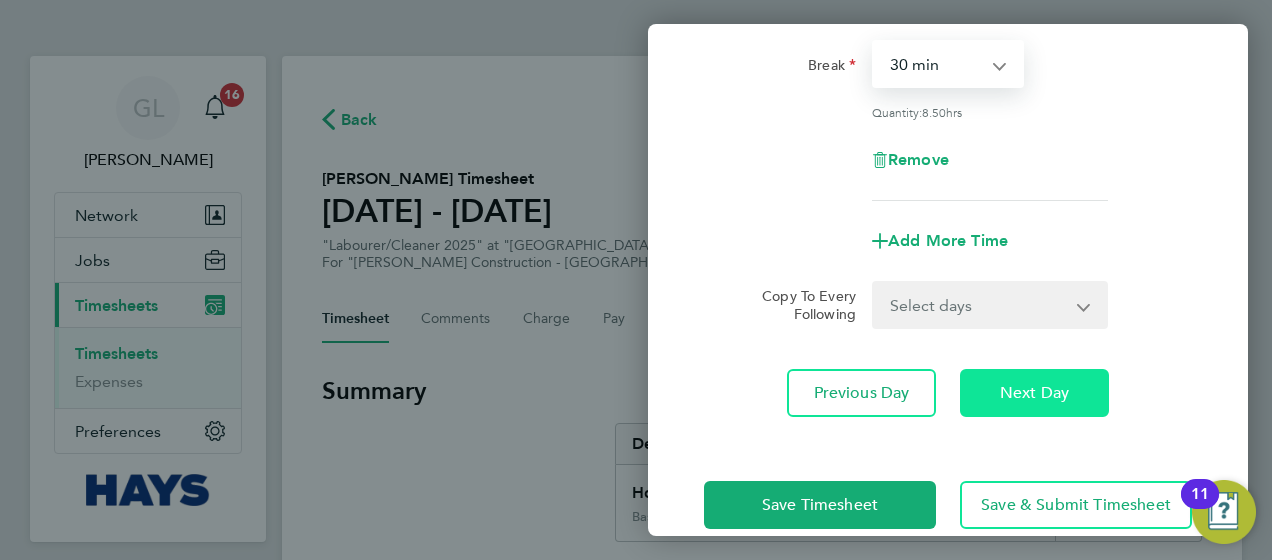 click on "Next Day" 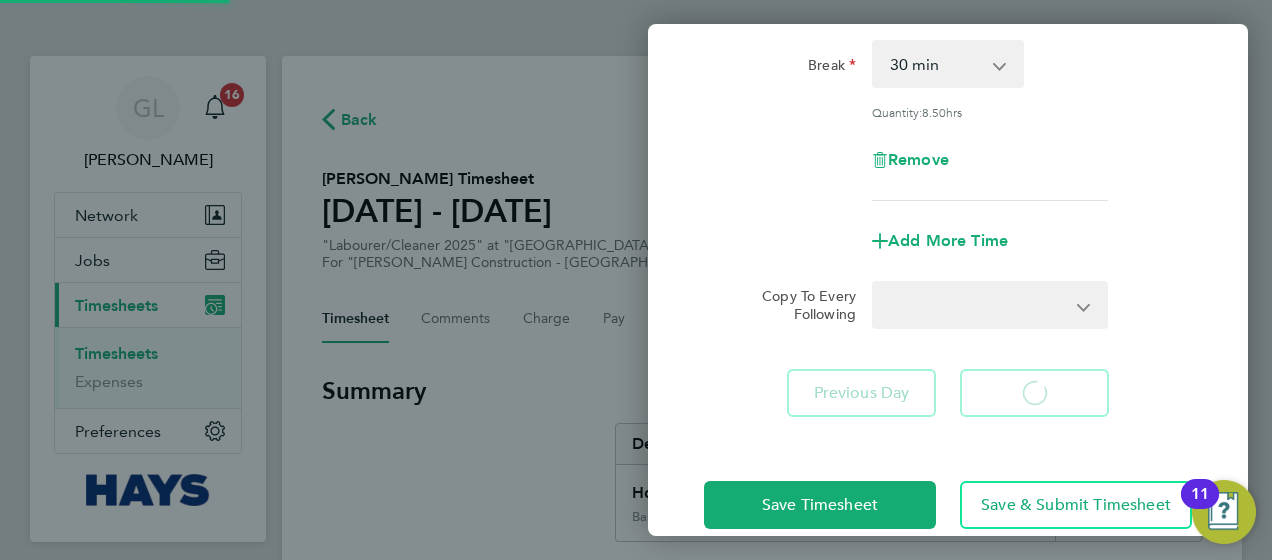 select on "30" 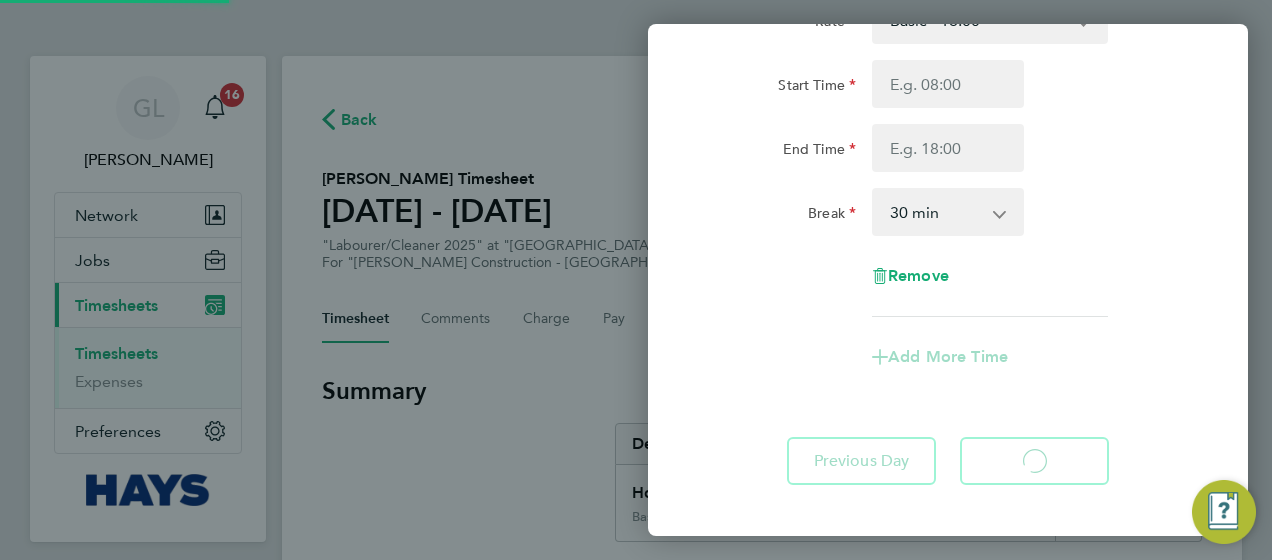 select on "30" 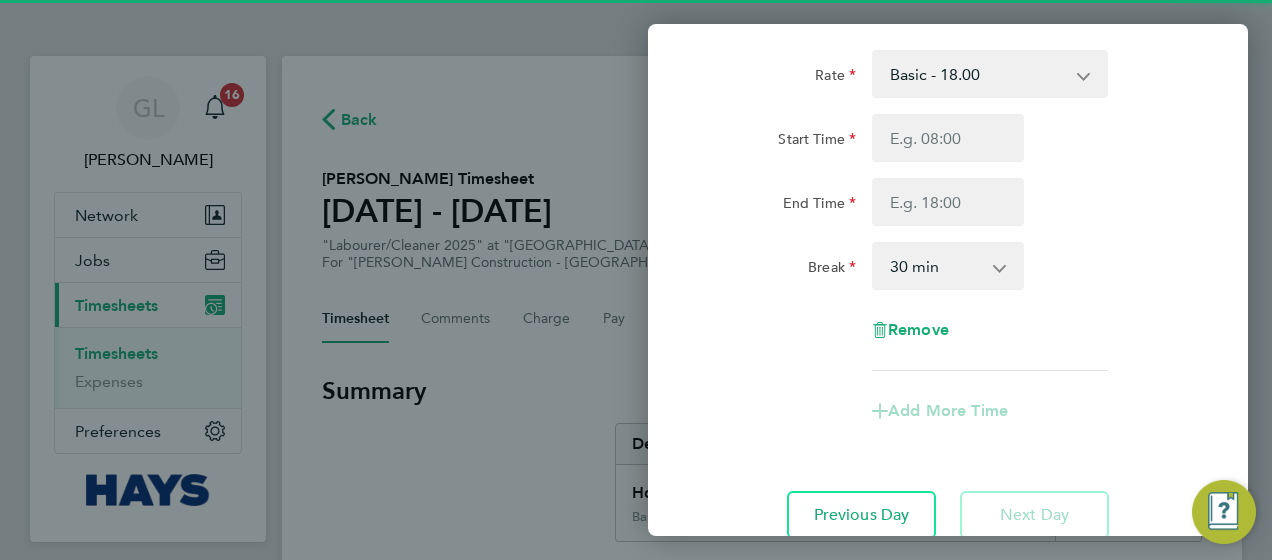 scroll, scrollTop: 0, scrollLeft: 0, axis: both 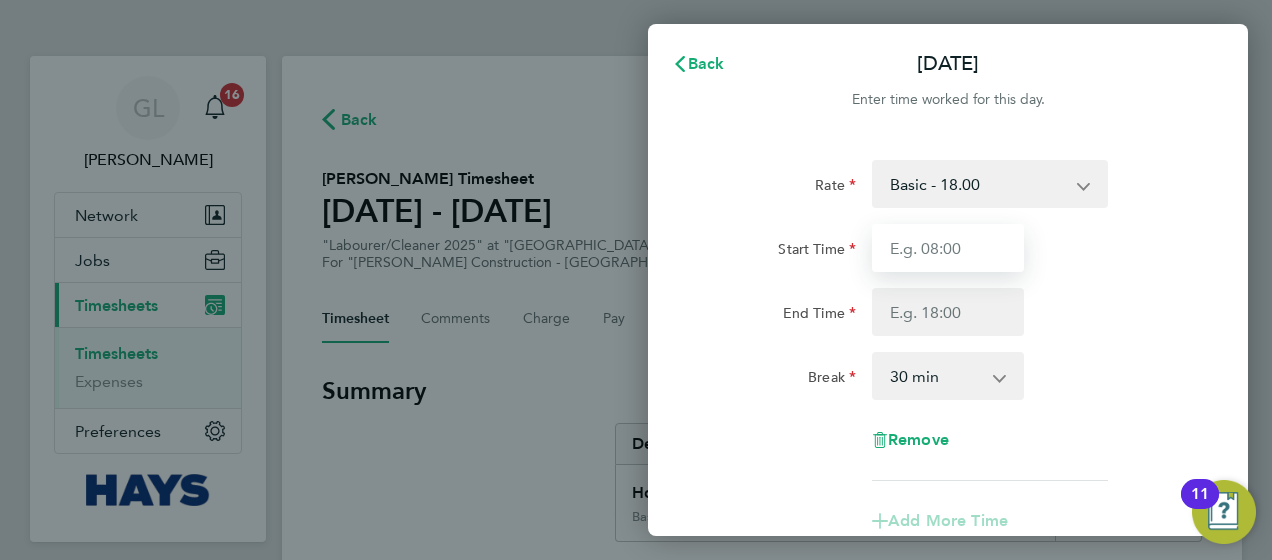 click on "Start Time" at bounding box center (948, 248) 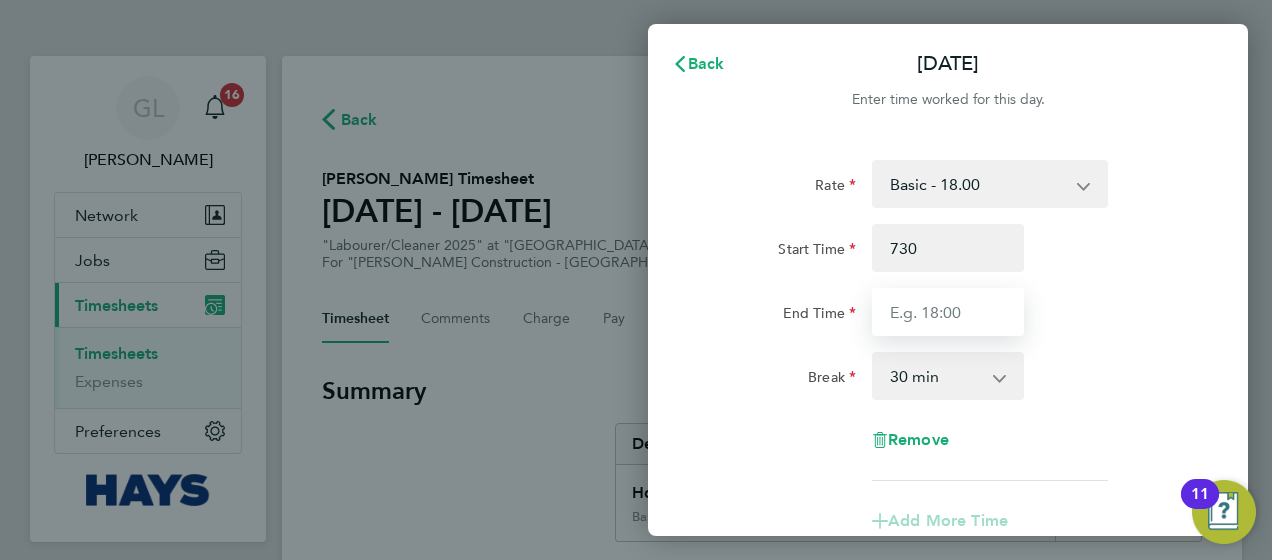 type on "07:30" 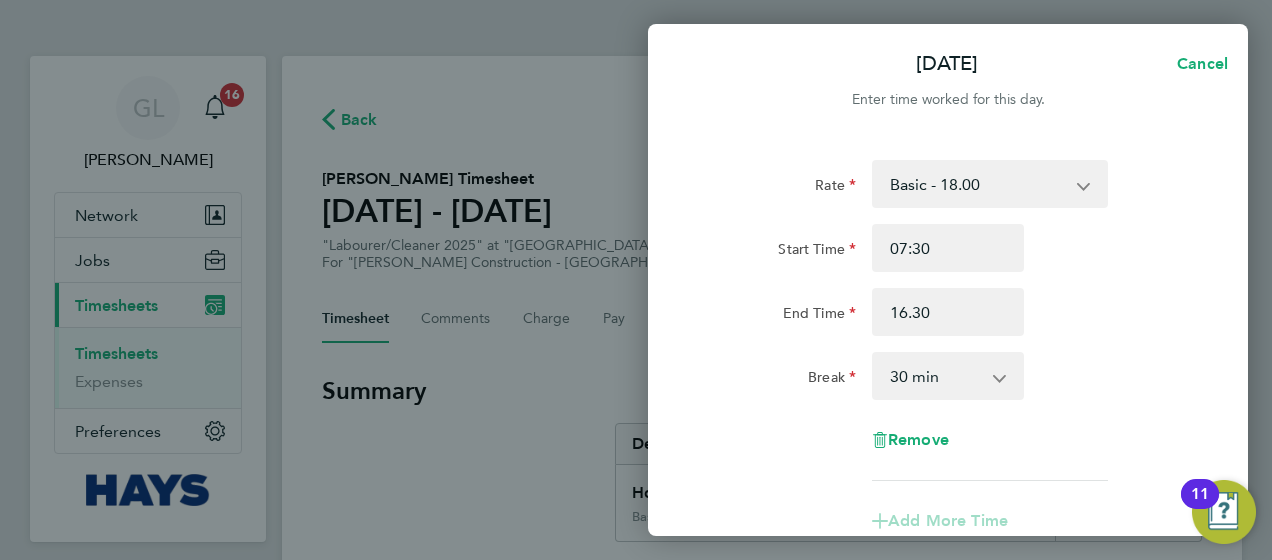 type on "16:30" 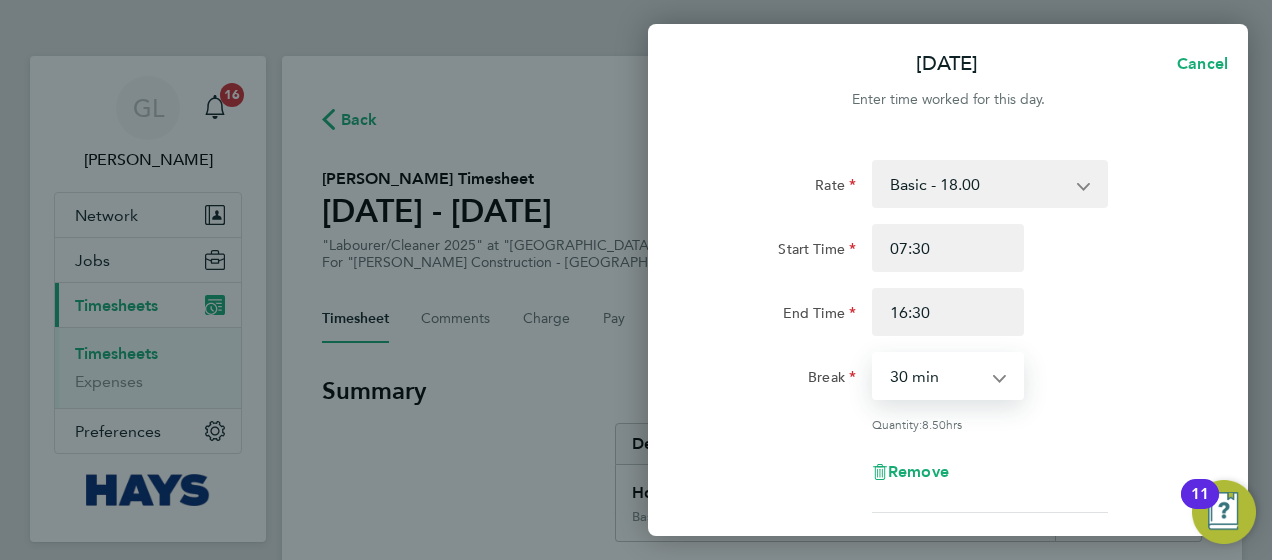scroll, scrollTop: 295, scrollLeft: 0, axis: vertical 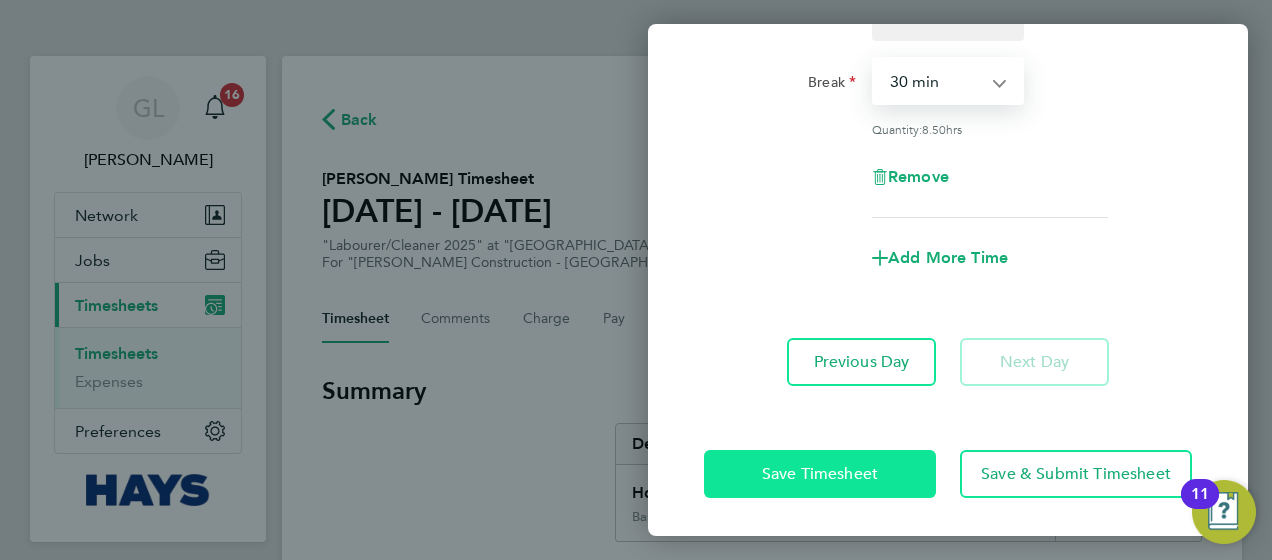 click on "Save Timesheet" 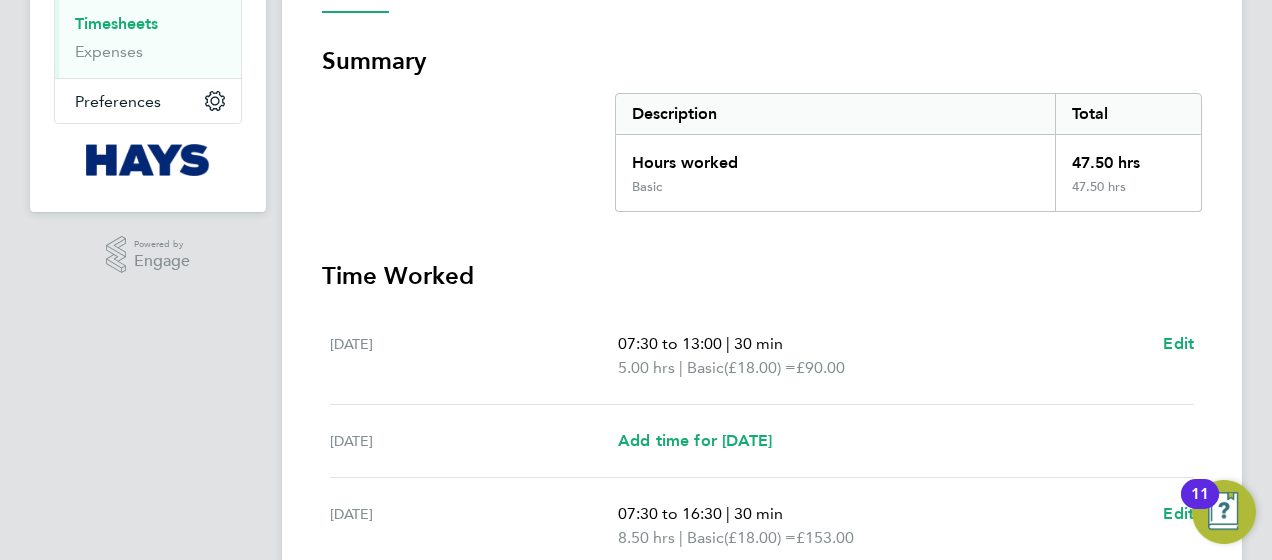 scroll, scrollTop: 305, scrollLeft: 0, axis: vertical 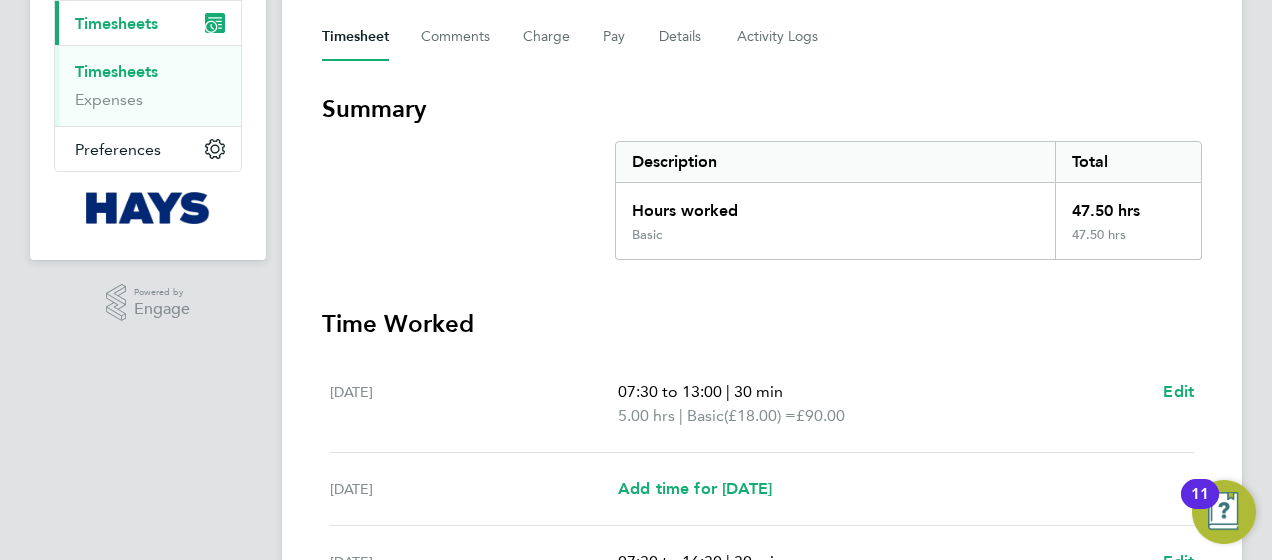 type 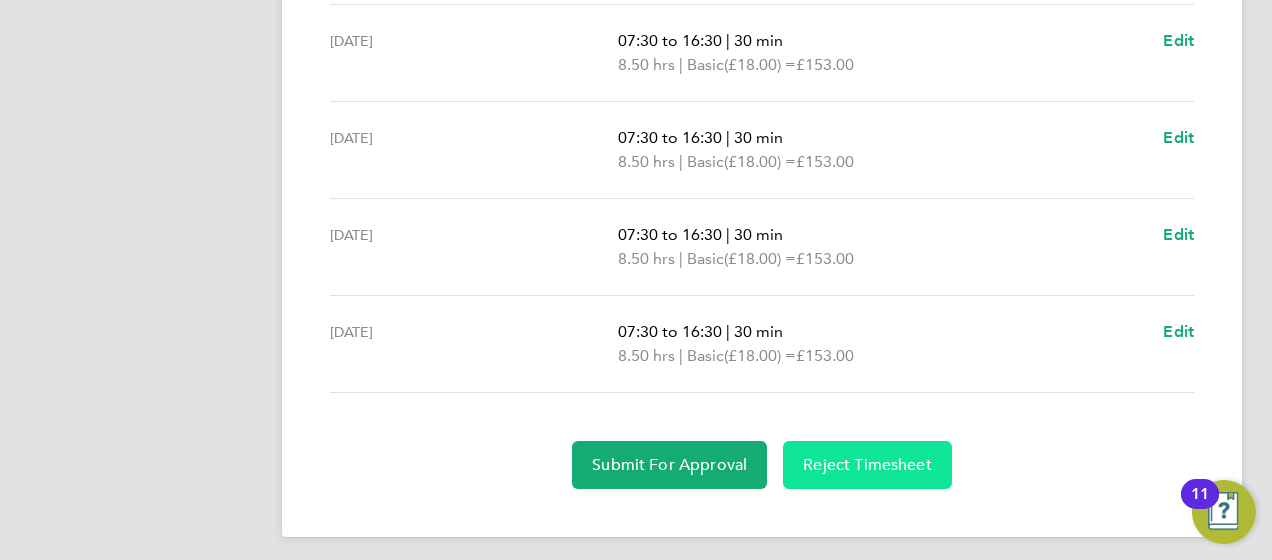 scroll, scrollTop: 905, scrollLeft: 0, axis: vertical 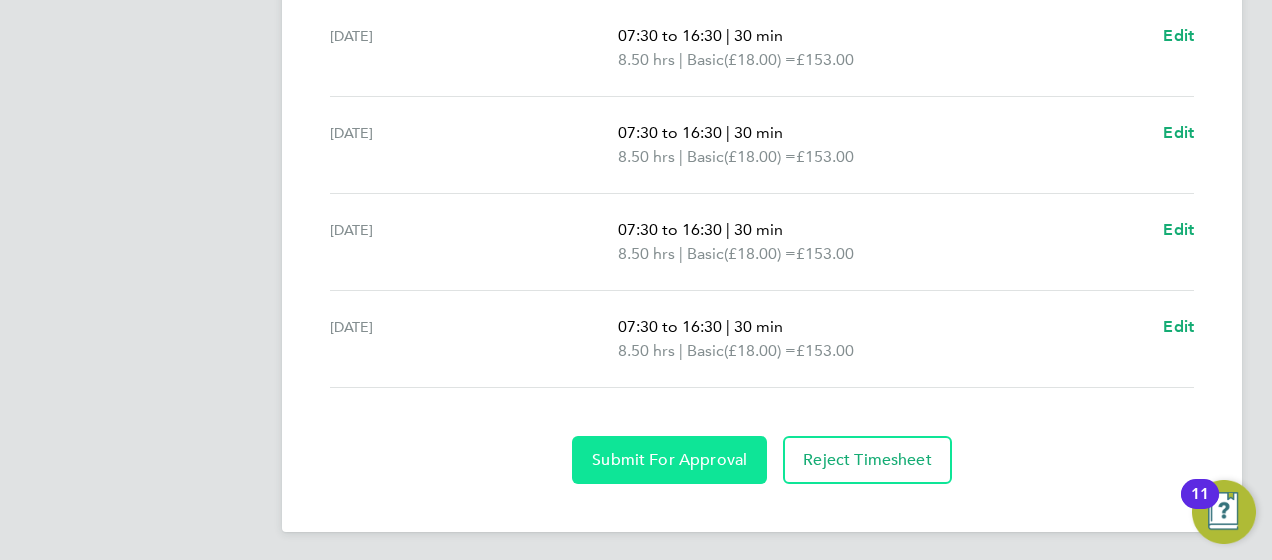 click on "Submit For Approval" 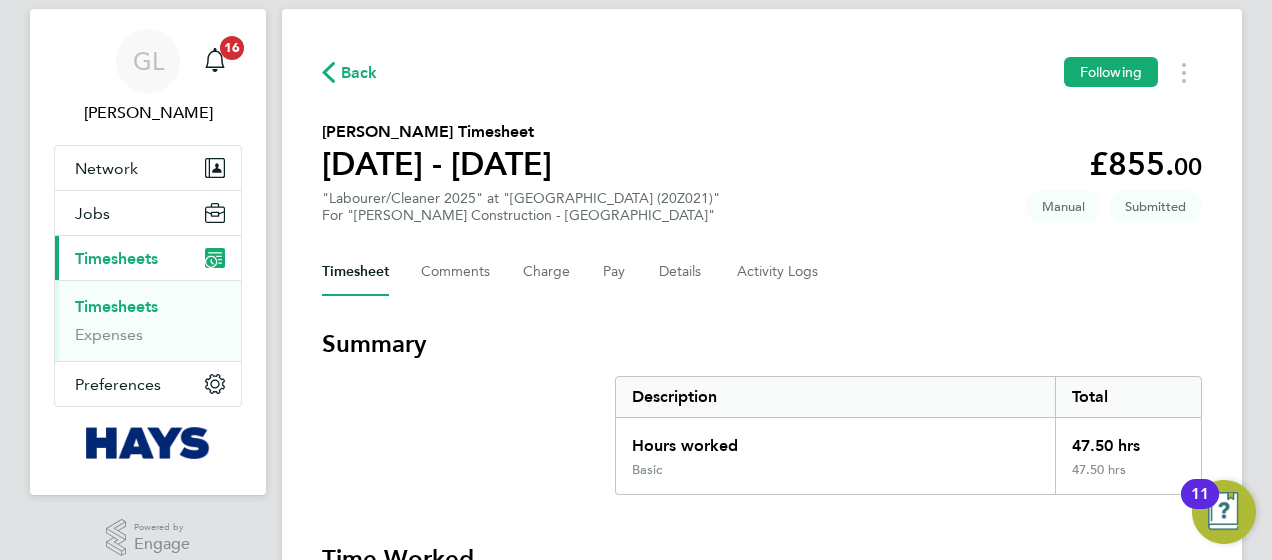 scroll, scrollTop: 0, scrollLeft: 0, axis: both 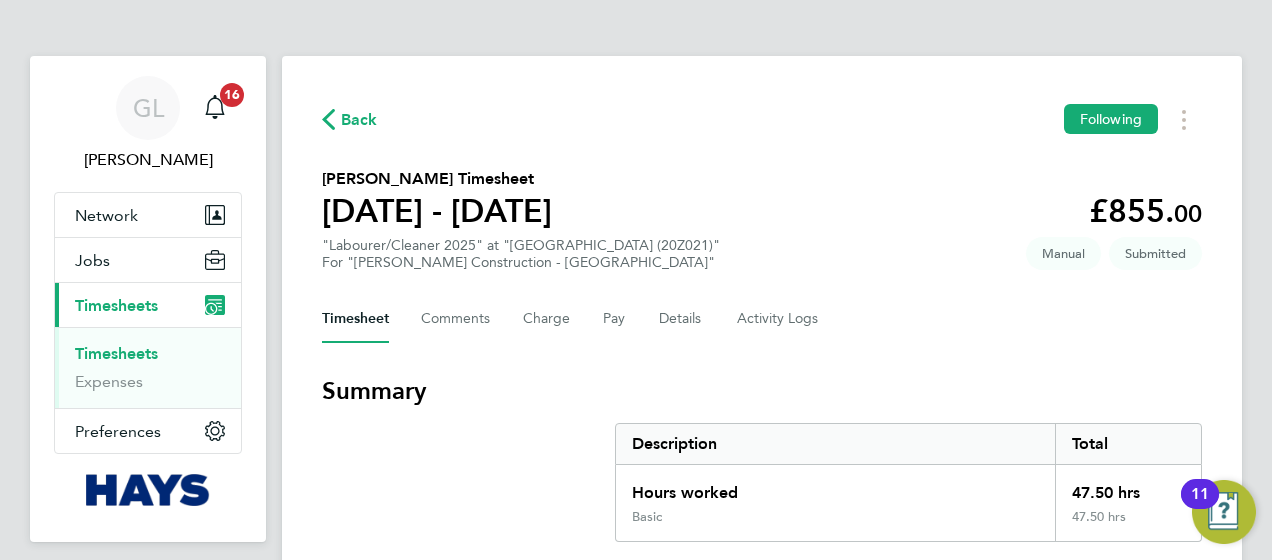 drag, startPoint x: 101, startPoint y: 352, endPoint x: 150, endPoint y: 358, distance: 49.365982 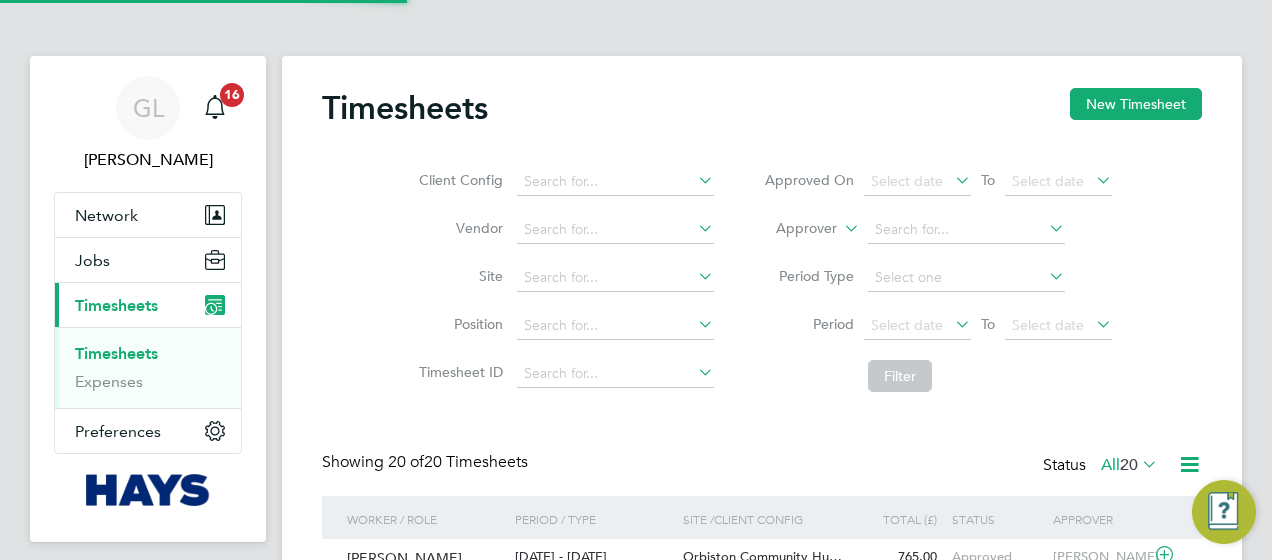 scroll, scrollTop: 10, scrollLeft: 10, axis: both 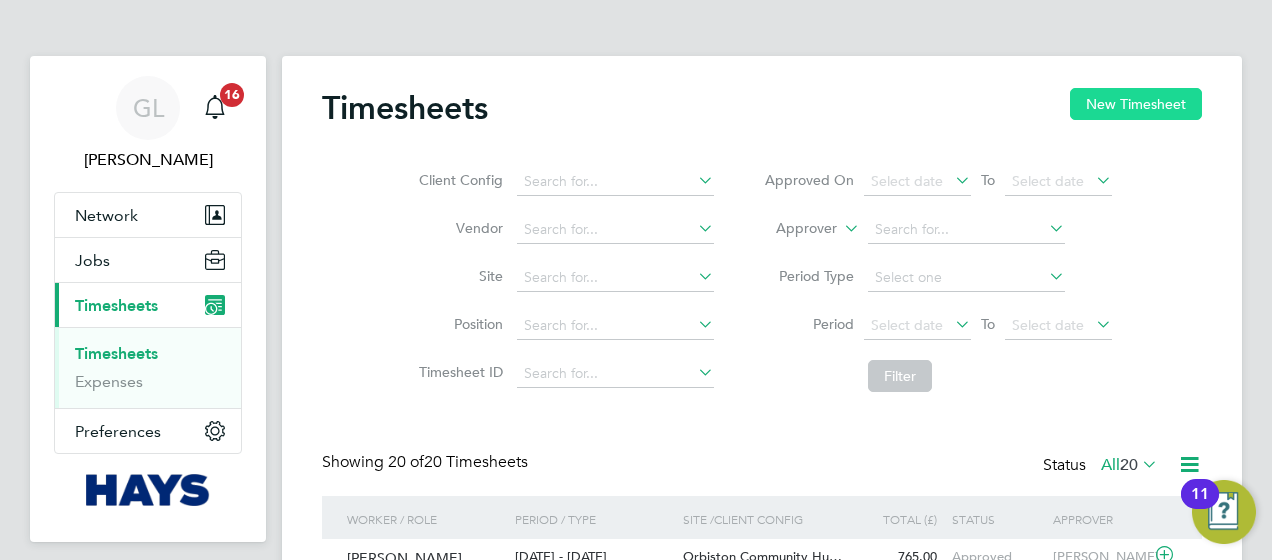 click on "New Timesheet" 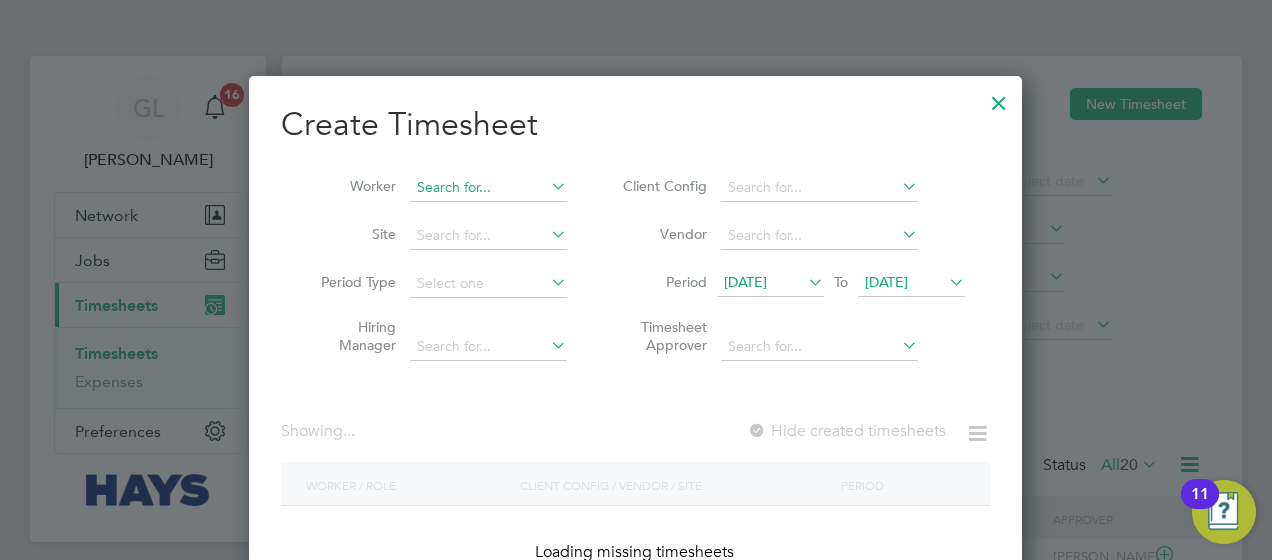 click at bounding box center [488, 188] 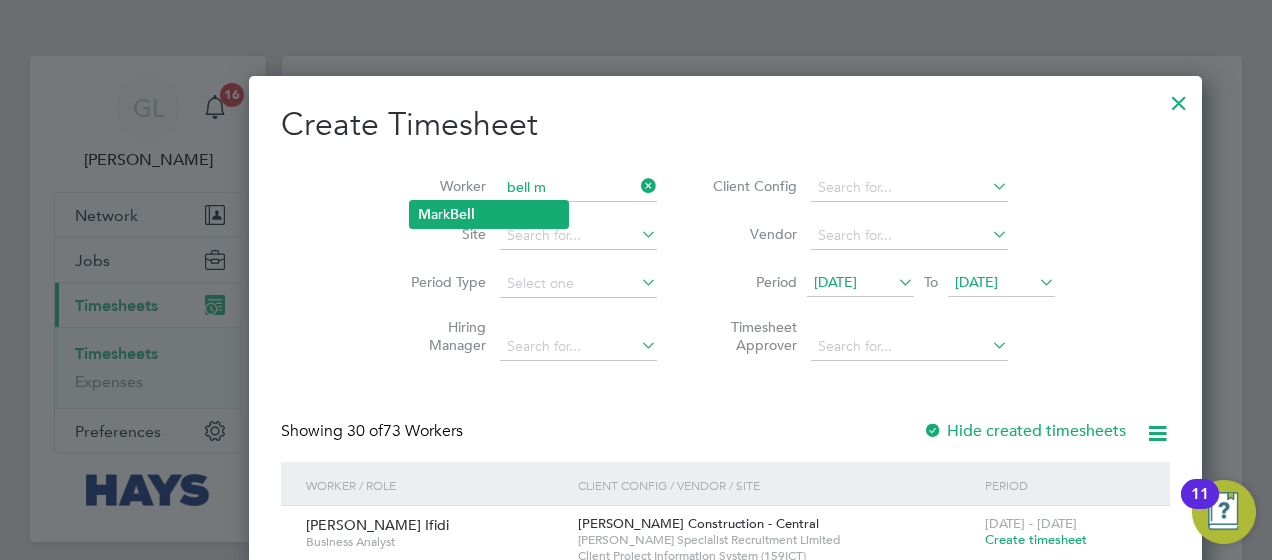 click on "Bell" 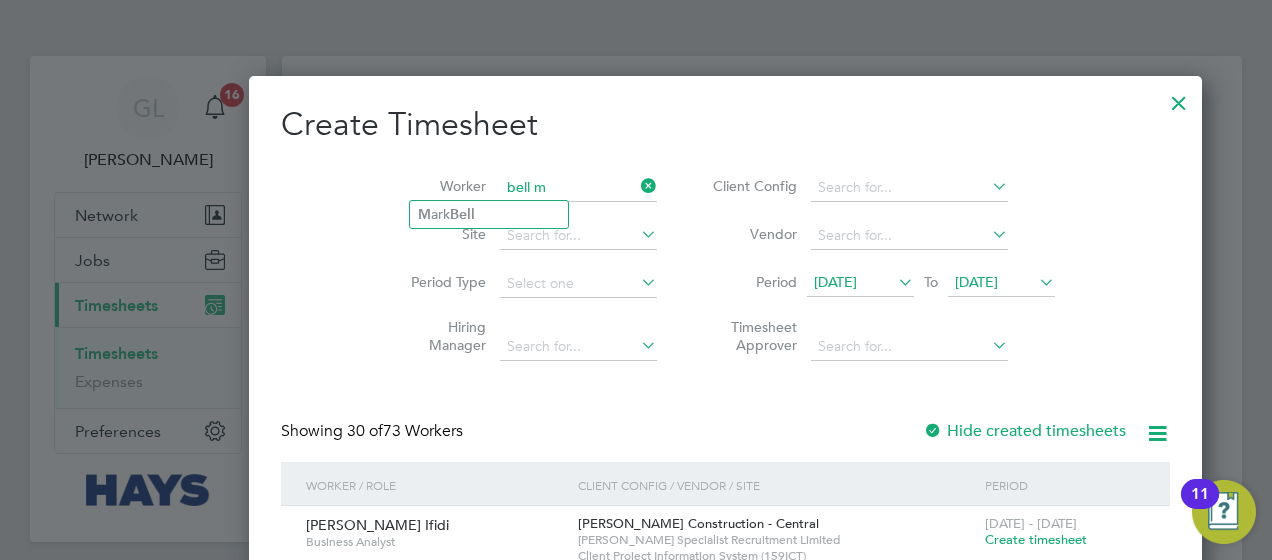 type on "[PERSON_NAME]" 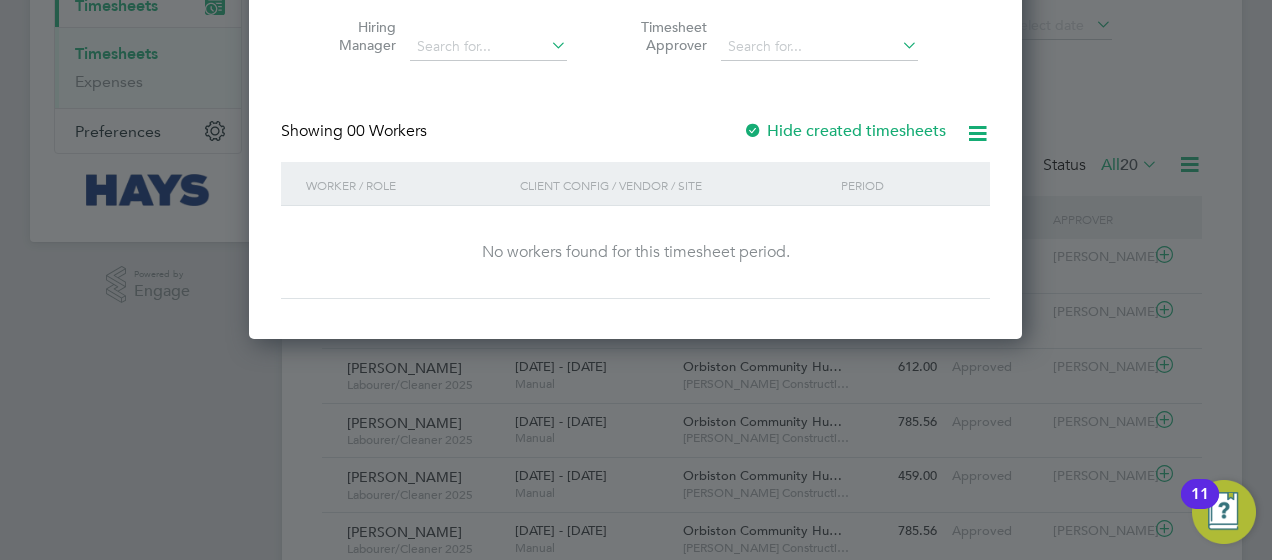 click at bounding box center (753, 132) 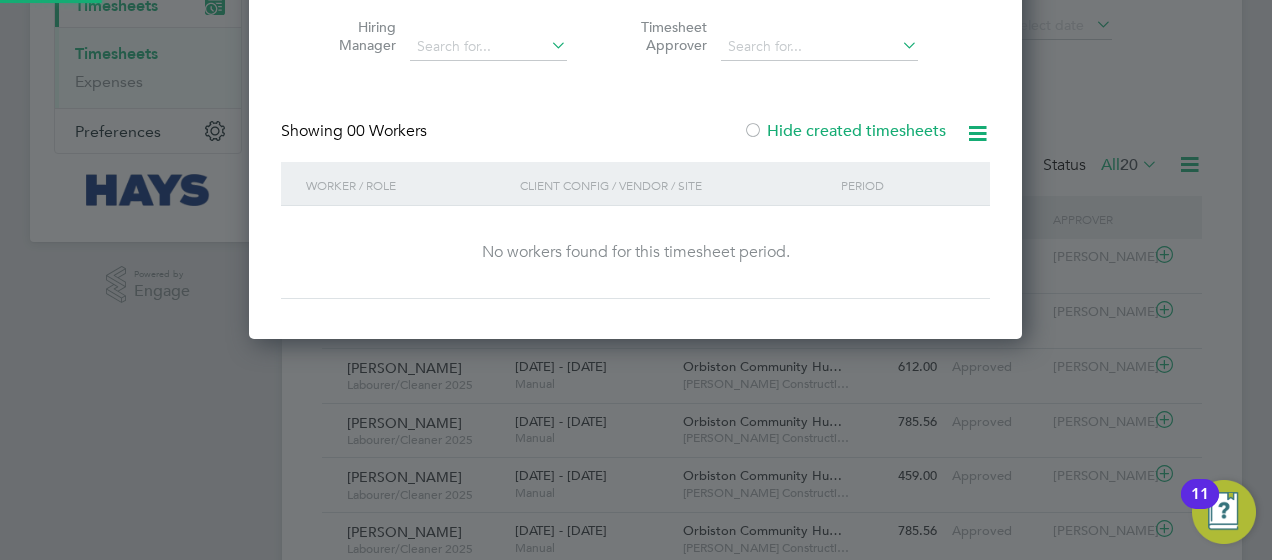 click at bounding box center [753, 132] 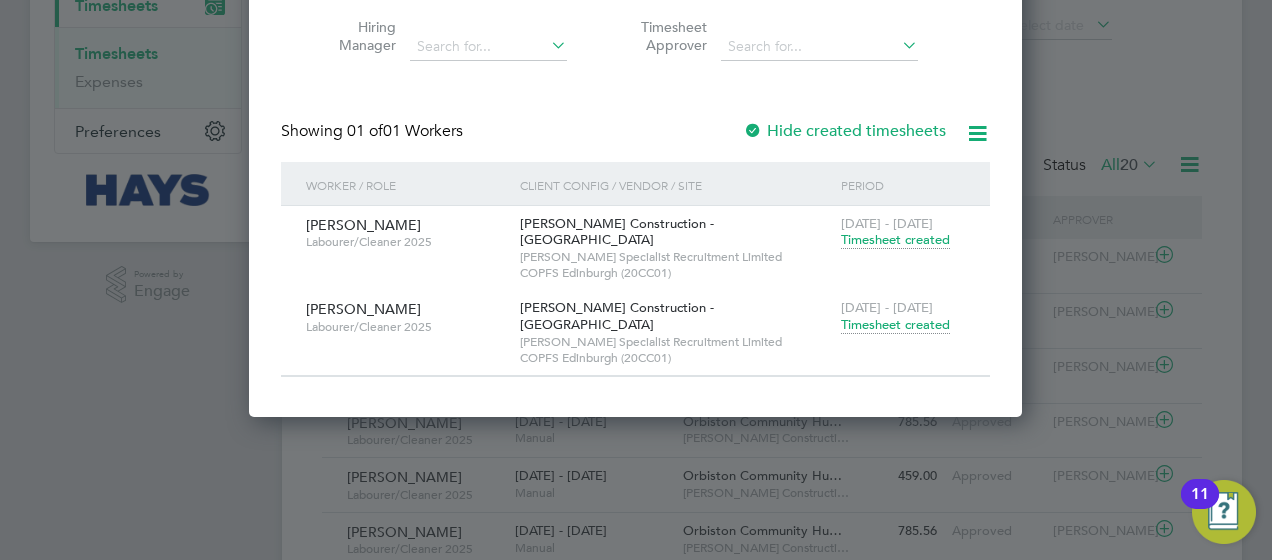click on "Timesheet created" at bounding box center (895, 325) 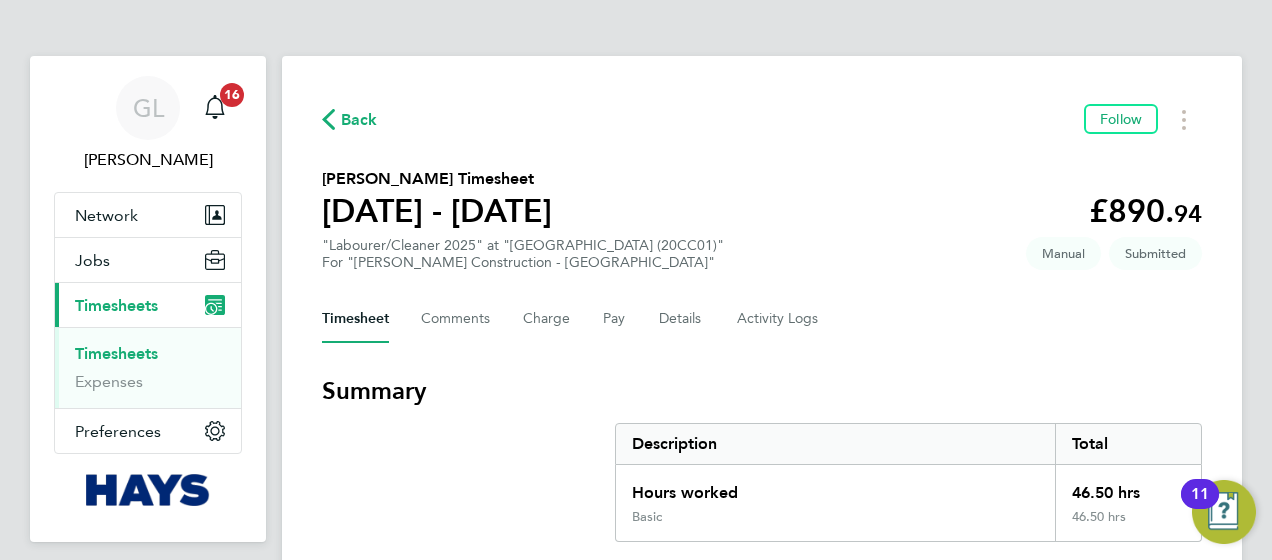 drag, startPoint x: 108, startPoint y: 354, endPoint x: 196, endPoint y: 362, distance: 88.362885 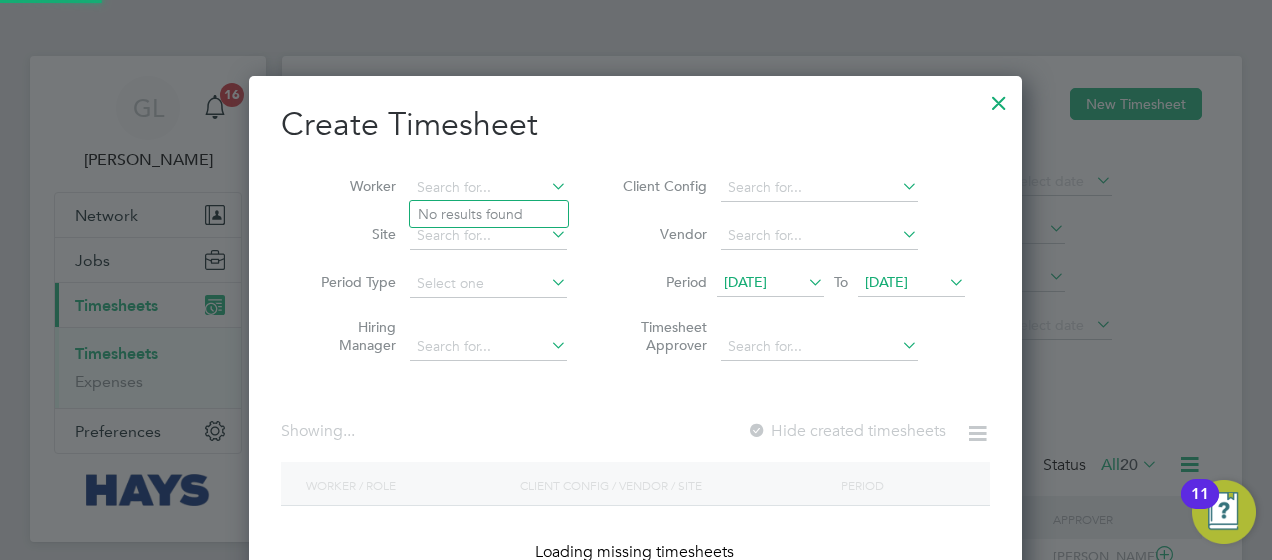 drag, startPoint x: 518, startPoint y: 186, endPoint x: 291, endPoint y: 196, distance: 227.22015 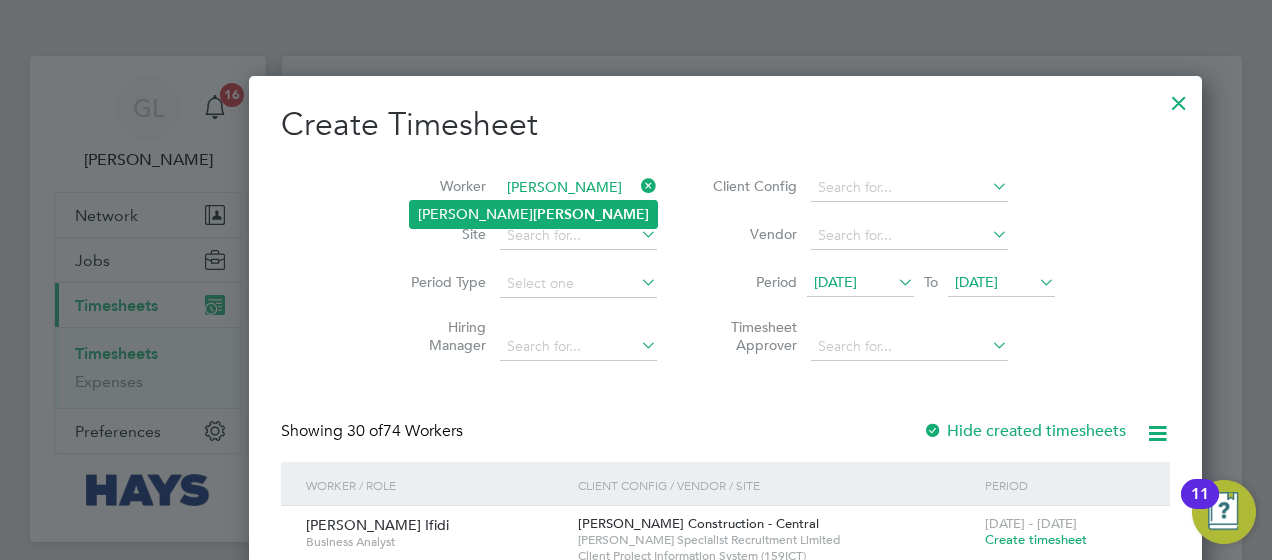 click on "[PERSON_NAME]" 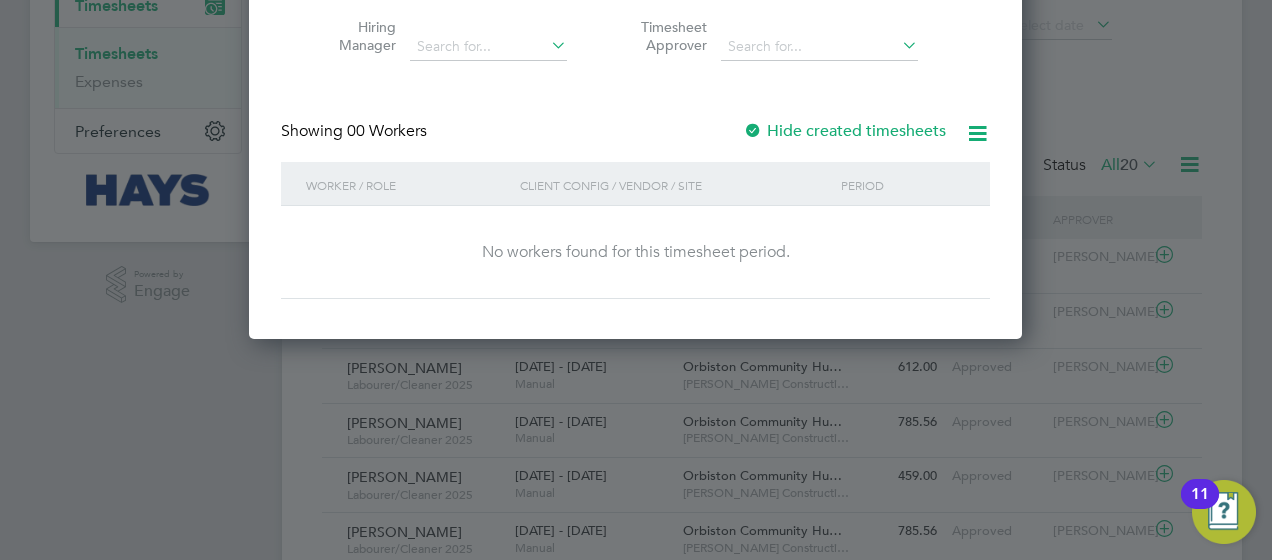 click at bounding box center [753, 132] 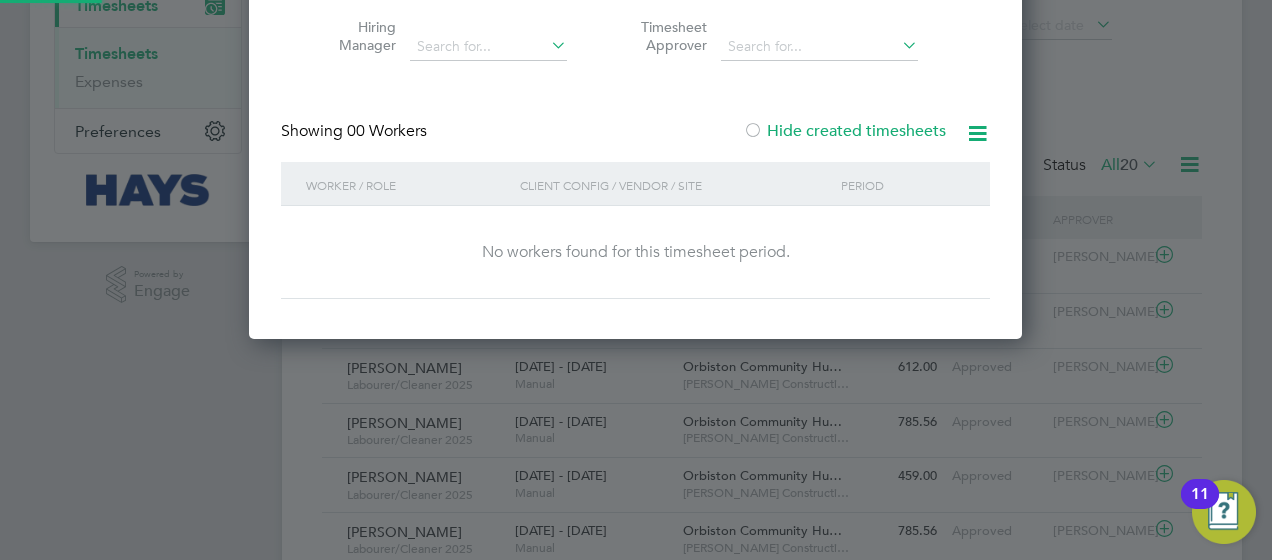 click at bounding box center (753, 132) 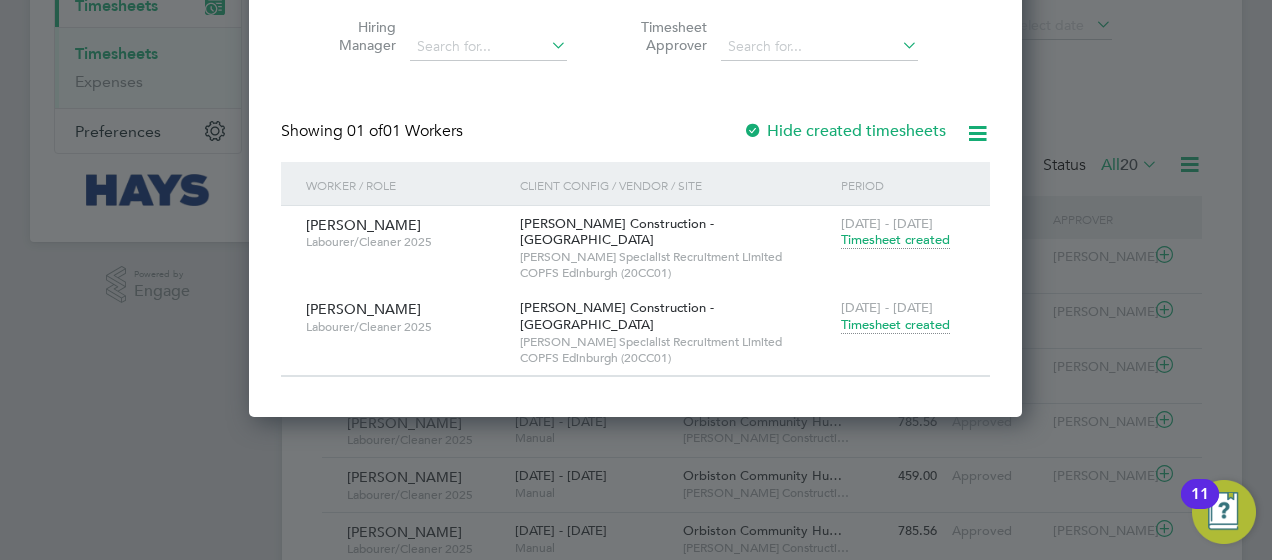 click on "Timesheet created" at bounding box center [895, 325] 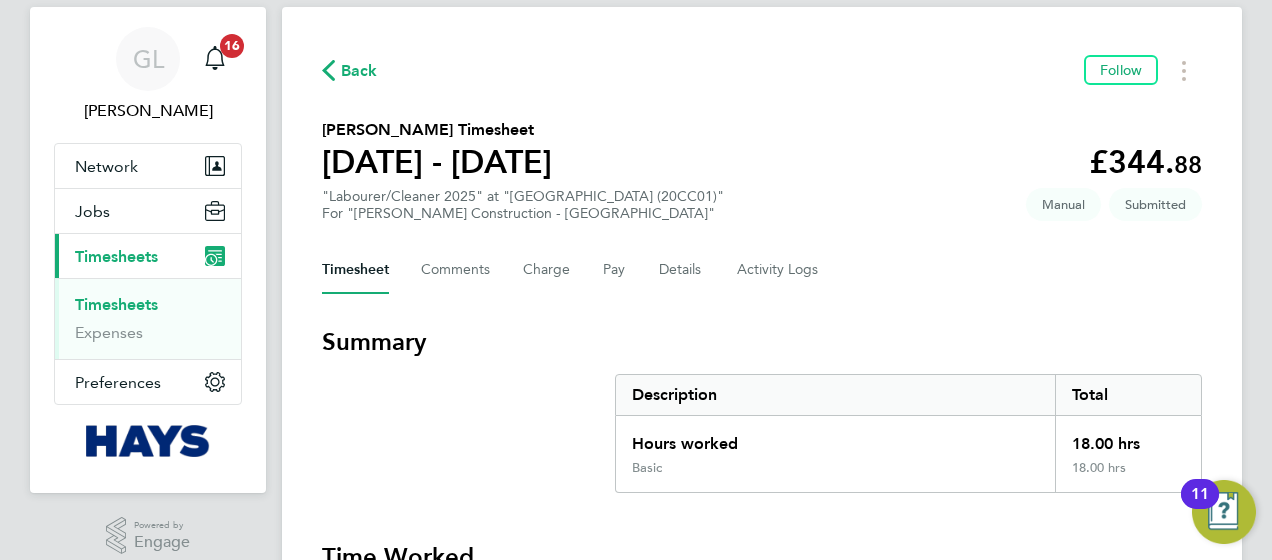 scroll, scrollTop: 0, scrollLeft: 0, axis: both 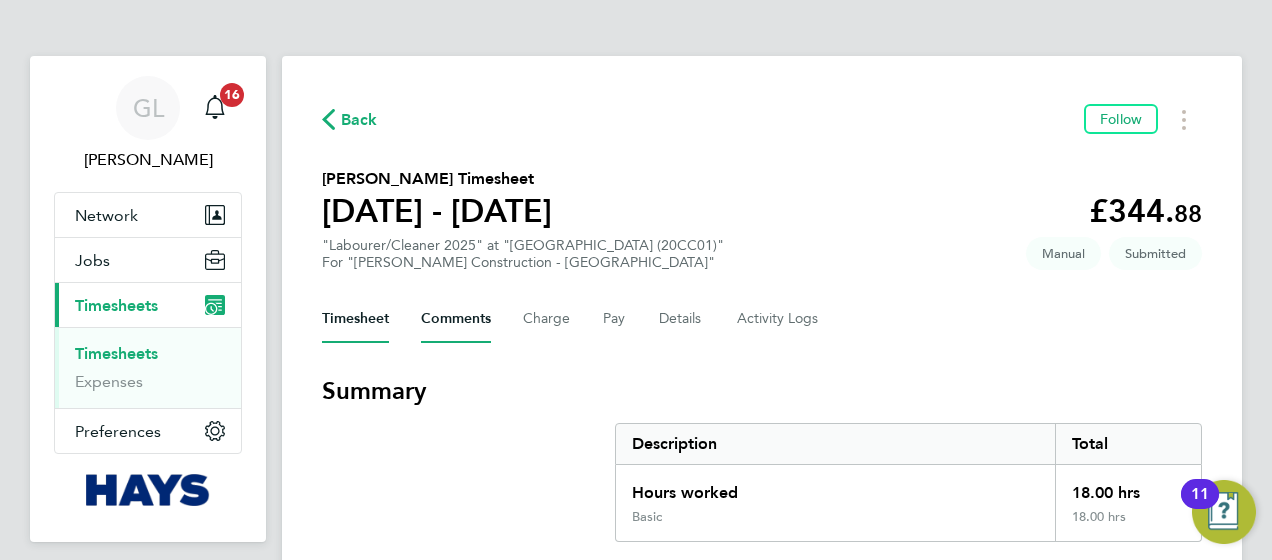 click on "Comments" at bounding box center (456, 319) 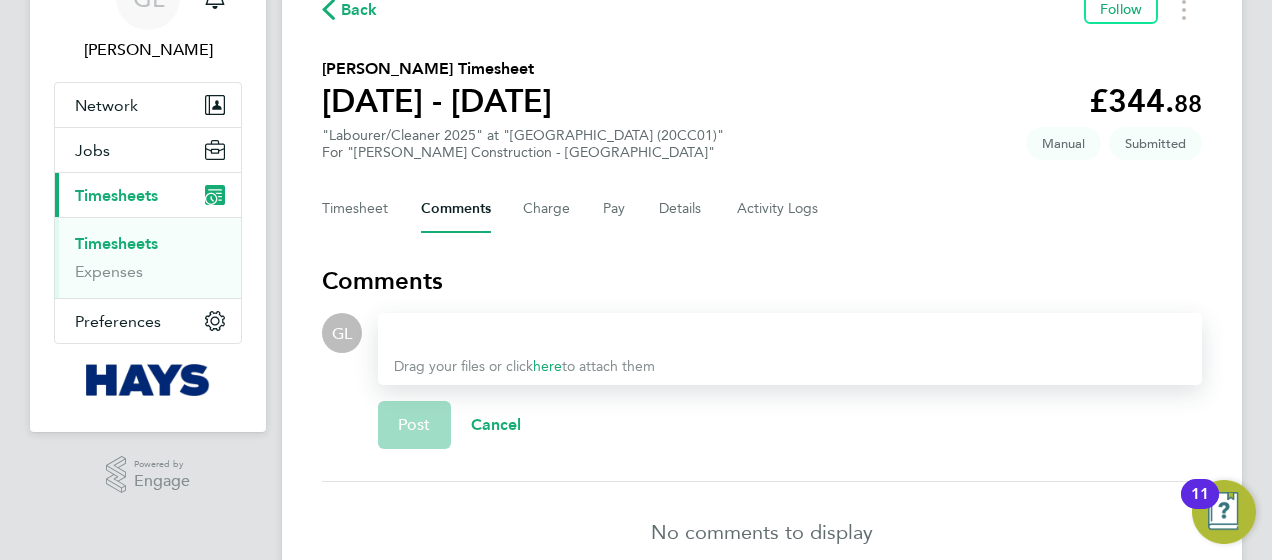 scroll, scrollTop: 12, scrollLeft: 0, axis: vertical 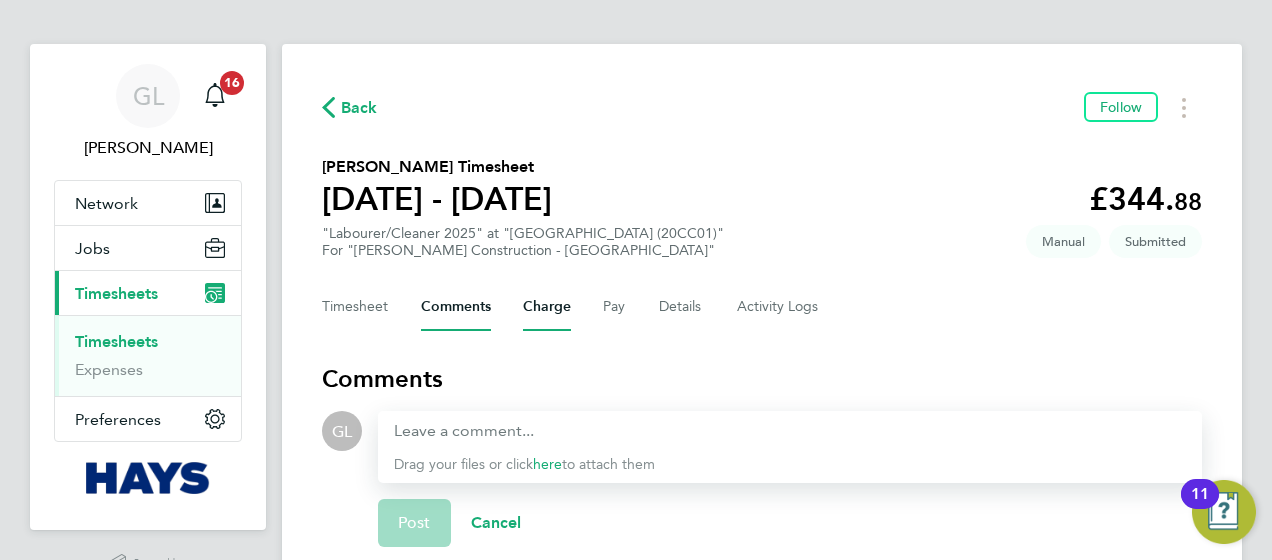 click on "Charge" at bounding box center [547, 307] 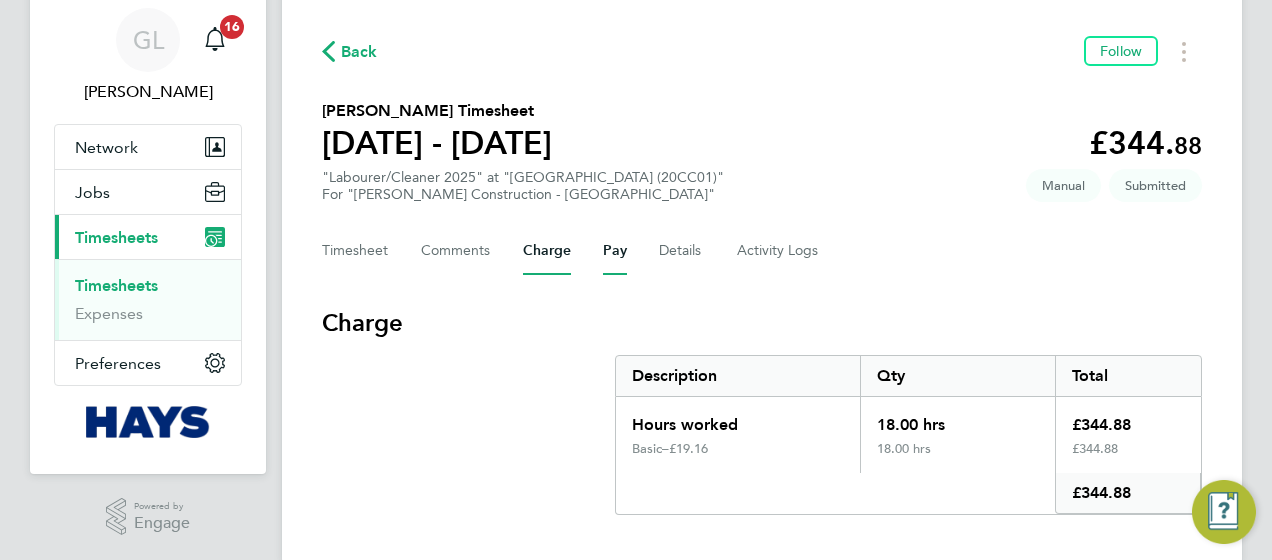 scroll, scrollTop: 101, scrollLeft: 0, axis: vertical 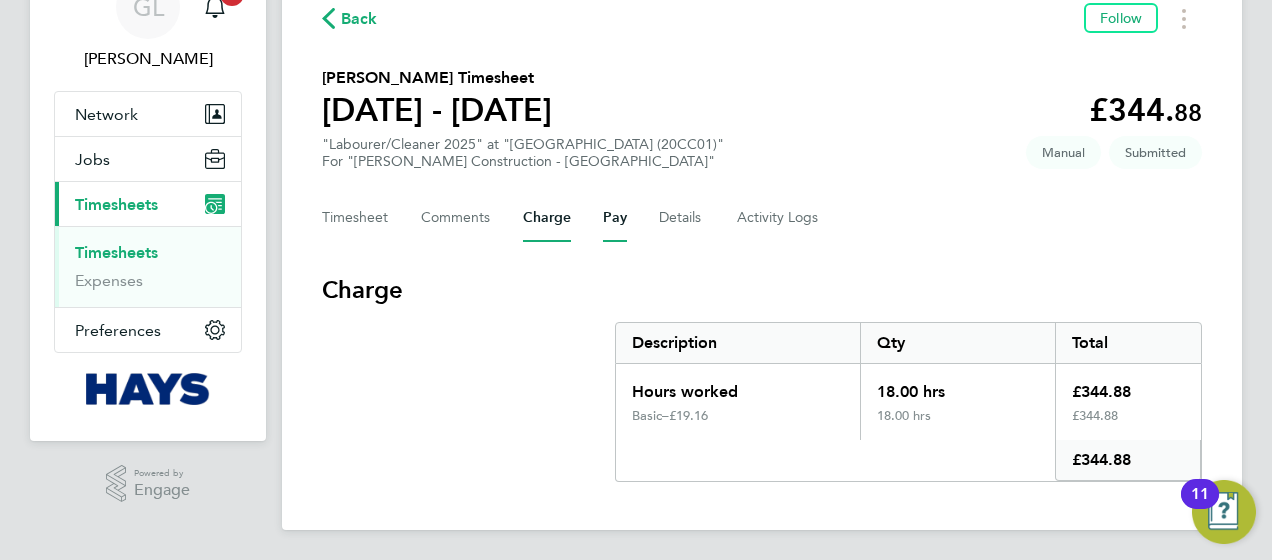 click on "Pay" at bounding box center (615, 218) 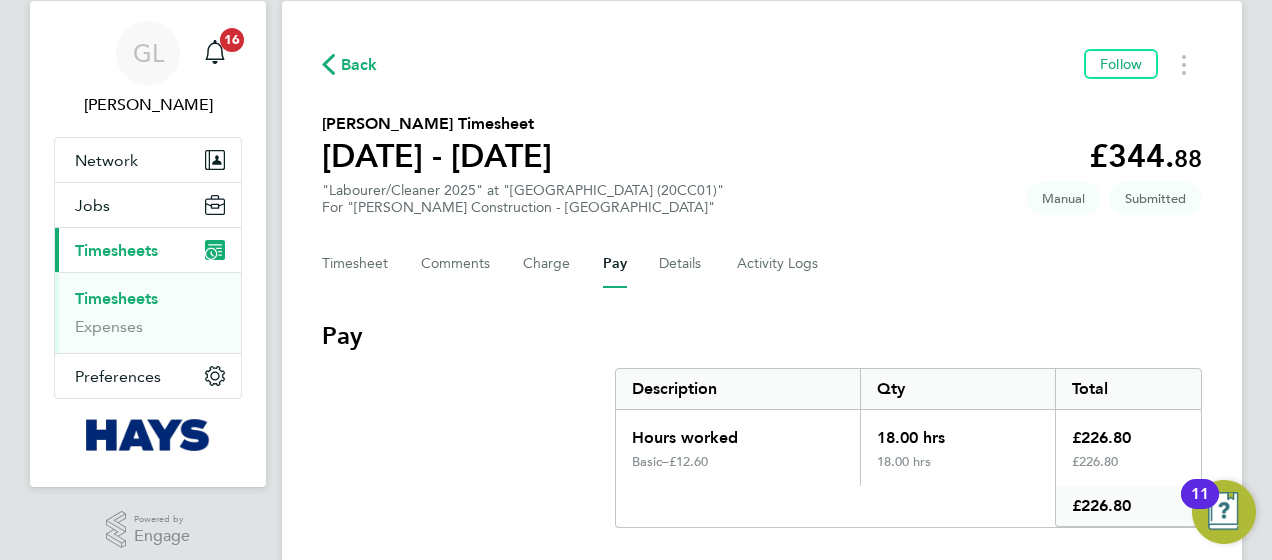 scroll, scrollTop: 101, scrollLeft: 0, axis: vertical 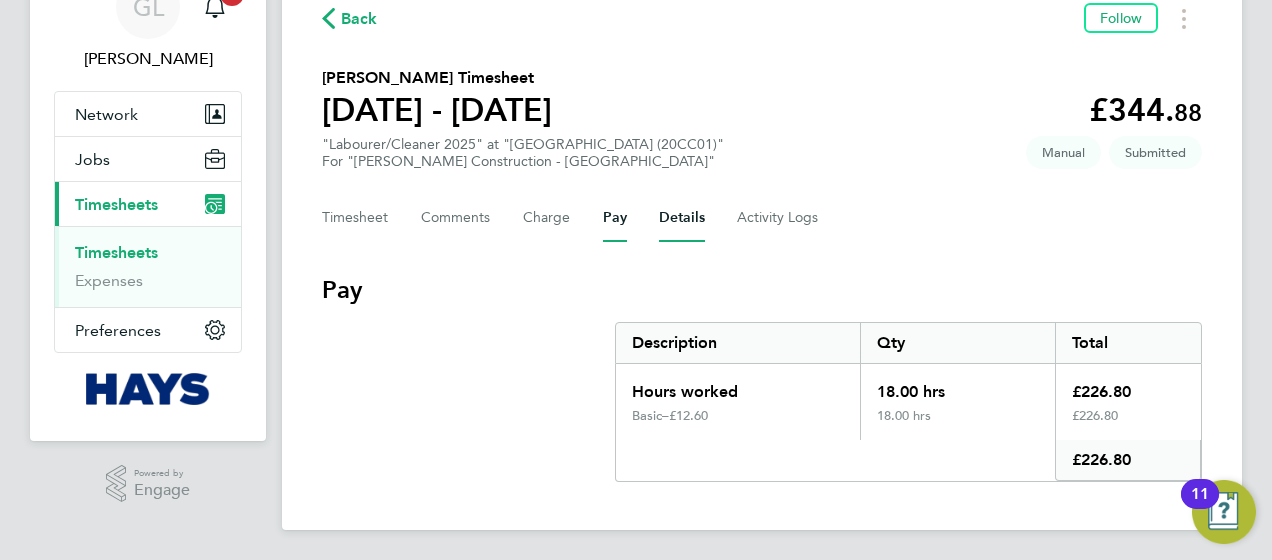 click on "Details" at bounding box center (682, 218) 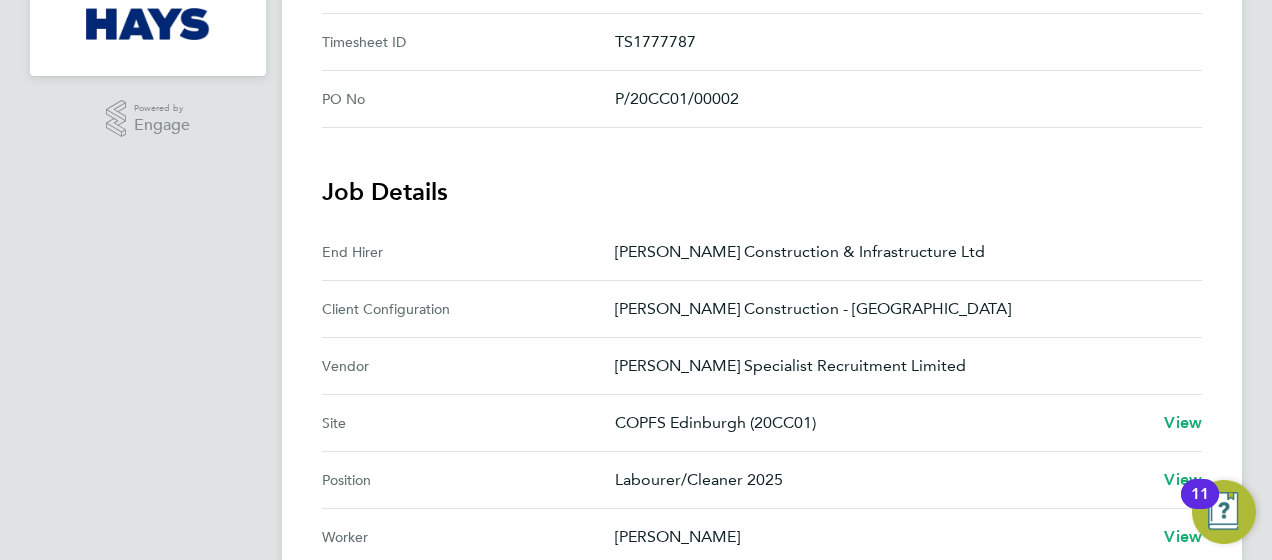 scroll, scrollTop: 0, scrollLeft: 0, axis: both 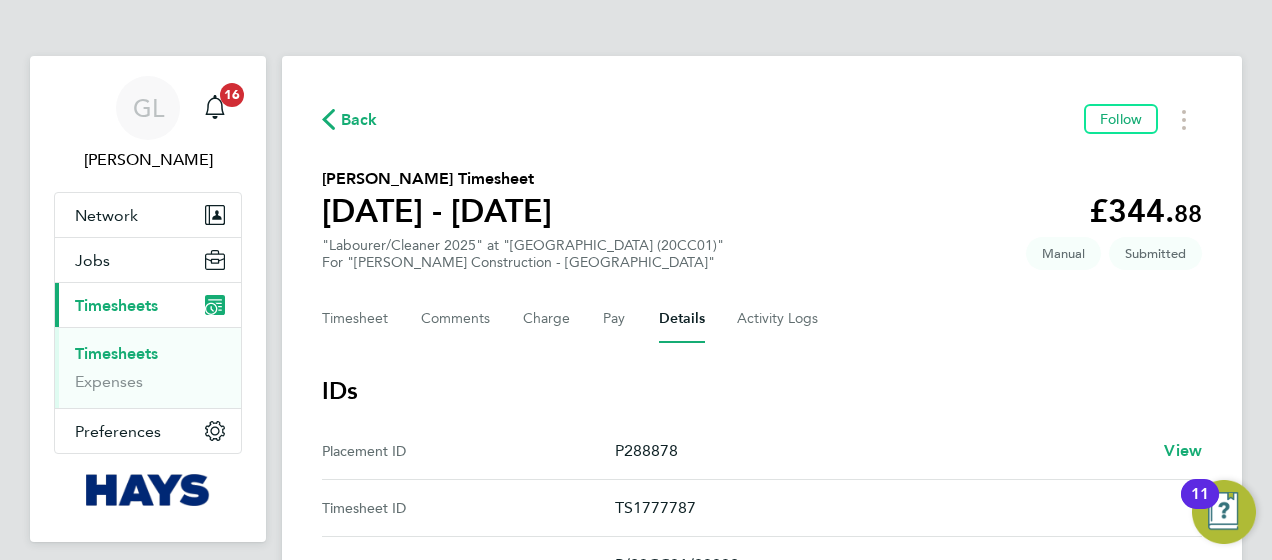 click on "Back" 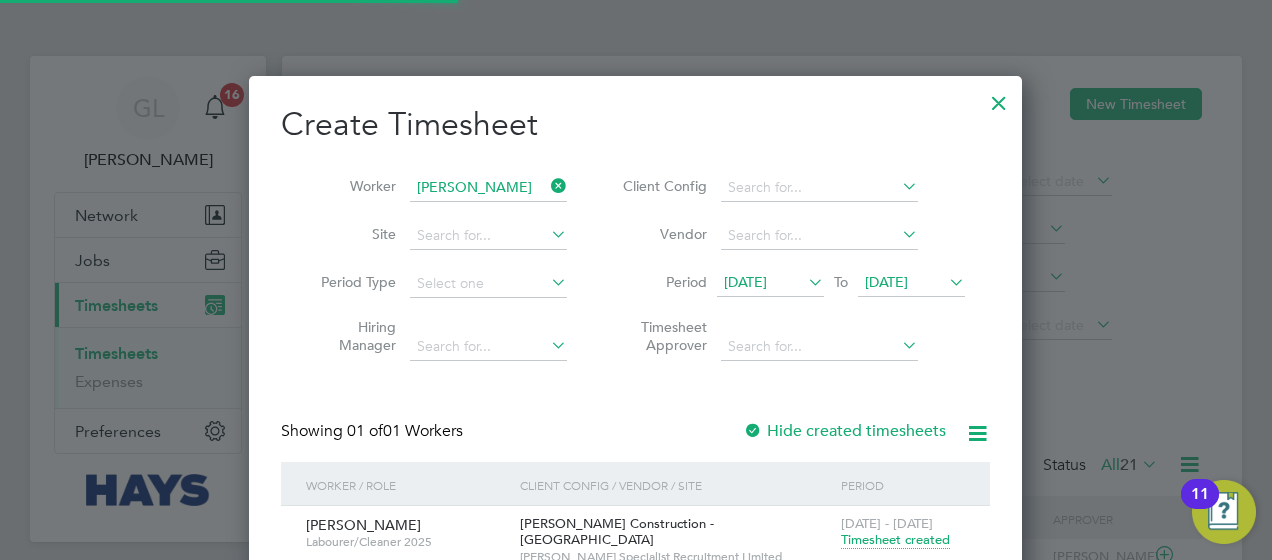 scroll, scrollTop: 10, scrollLeft: 10, axis: both 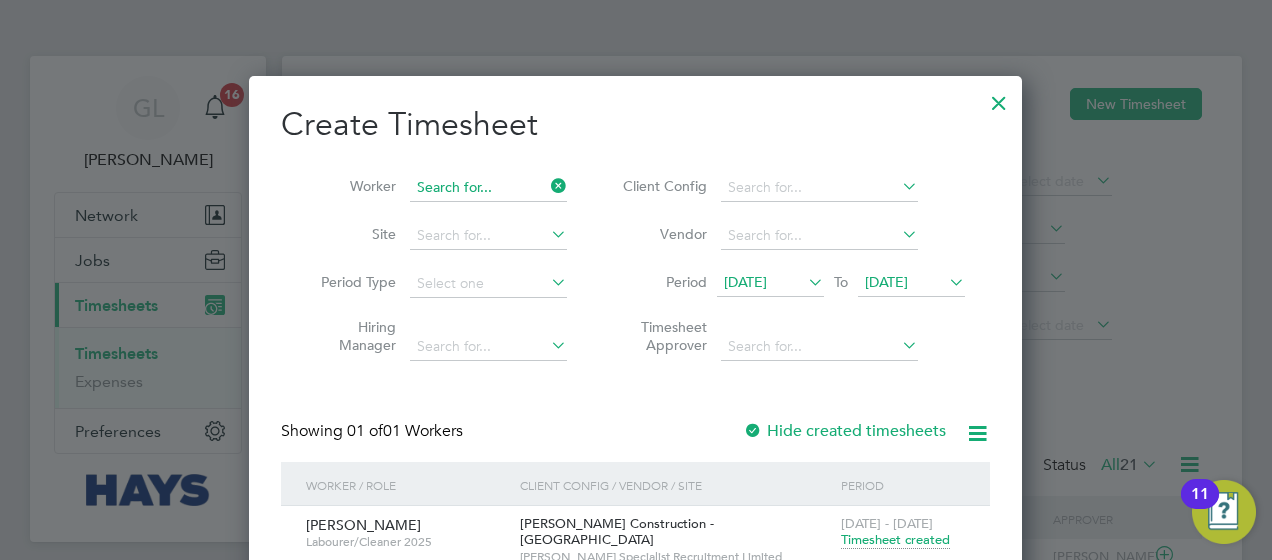 click at bounding box center [488, 188] 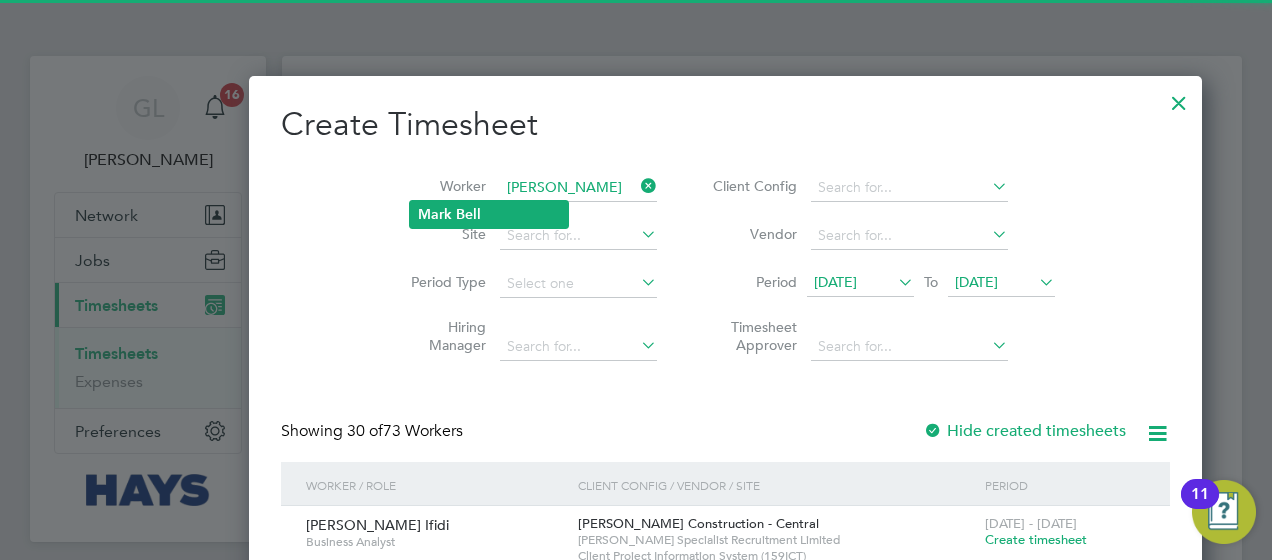 click on "[PERSON_NAME]" 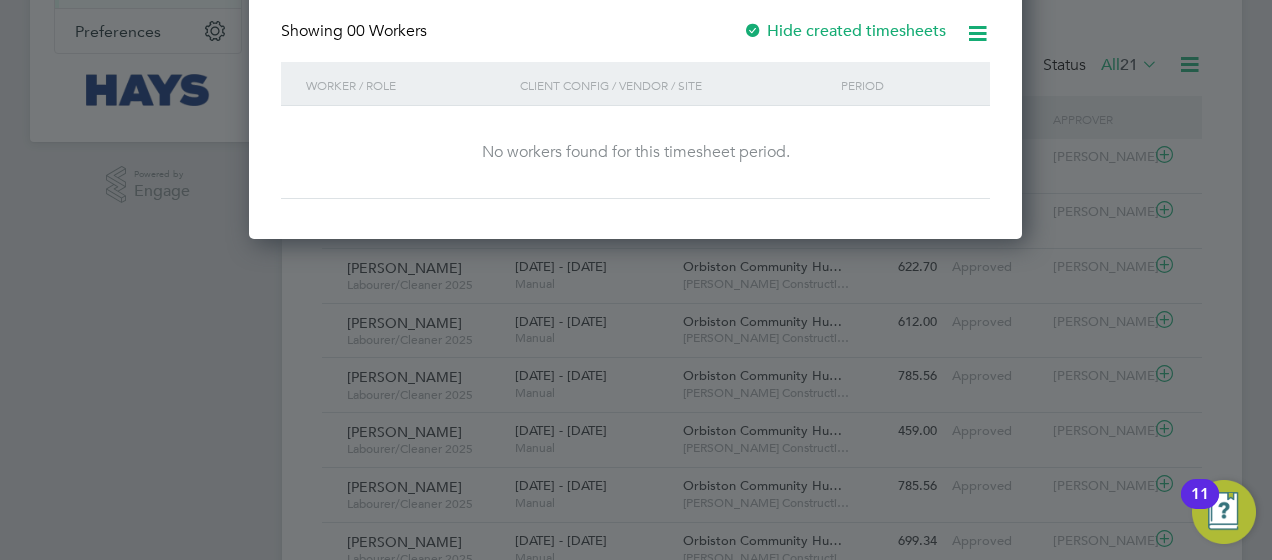 click at bounding box center [753, 32] 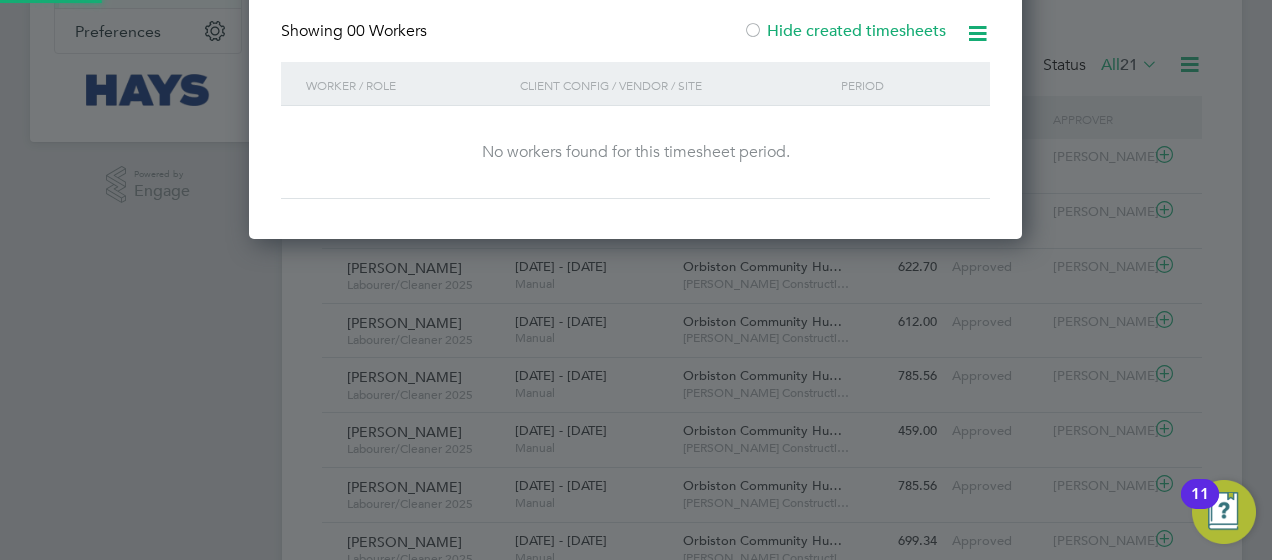 click at bounding box center [753, 32] 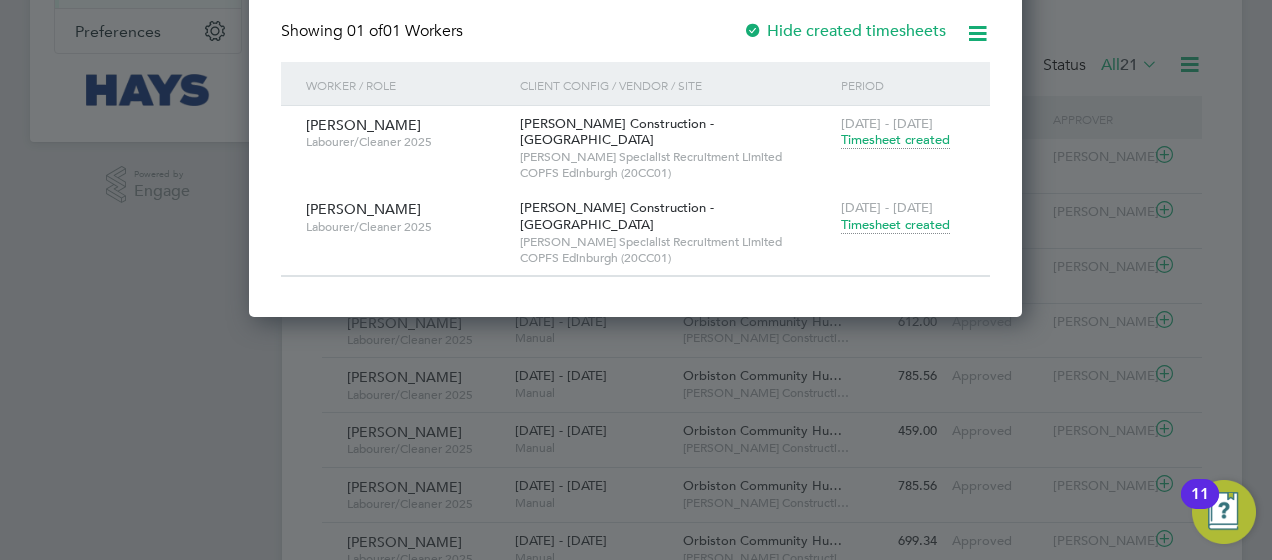 click on "Timesheet created" at bounding box center (895, 225) 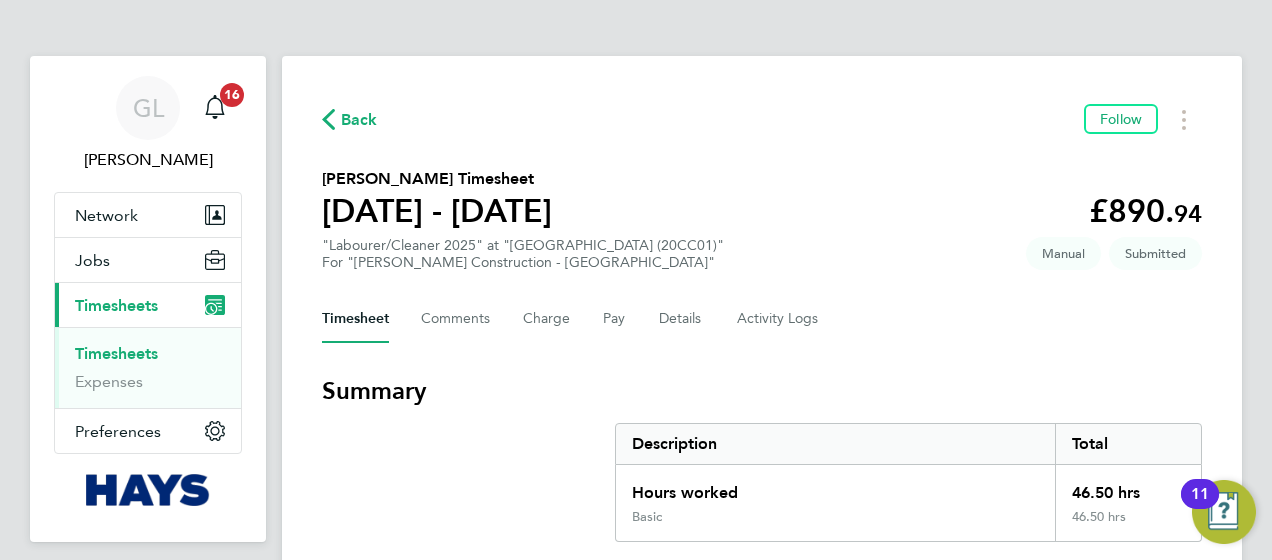 click on "Timesheet   Comments   Charge   Pay   Details   Activity Logs" 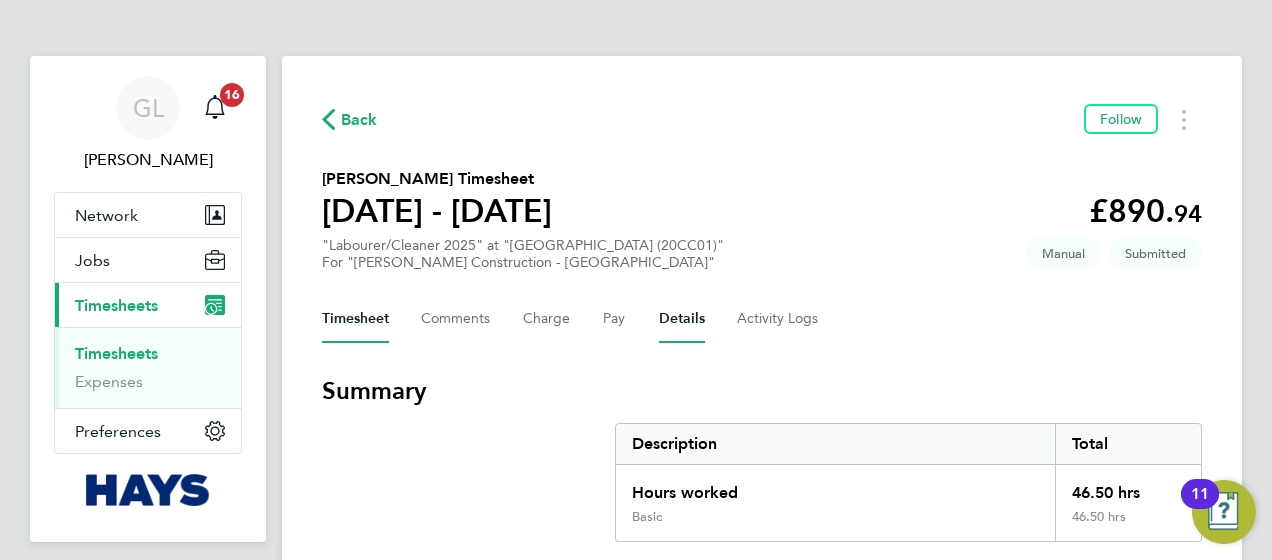 click on "Details" at bounding box center [682, 319] 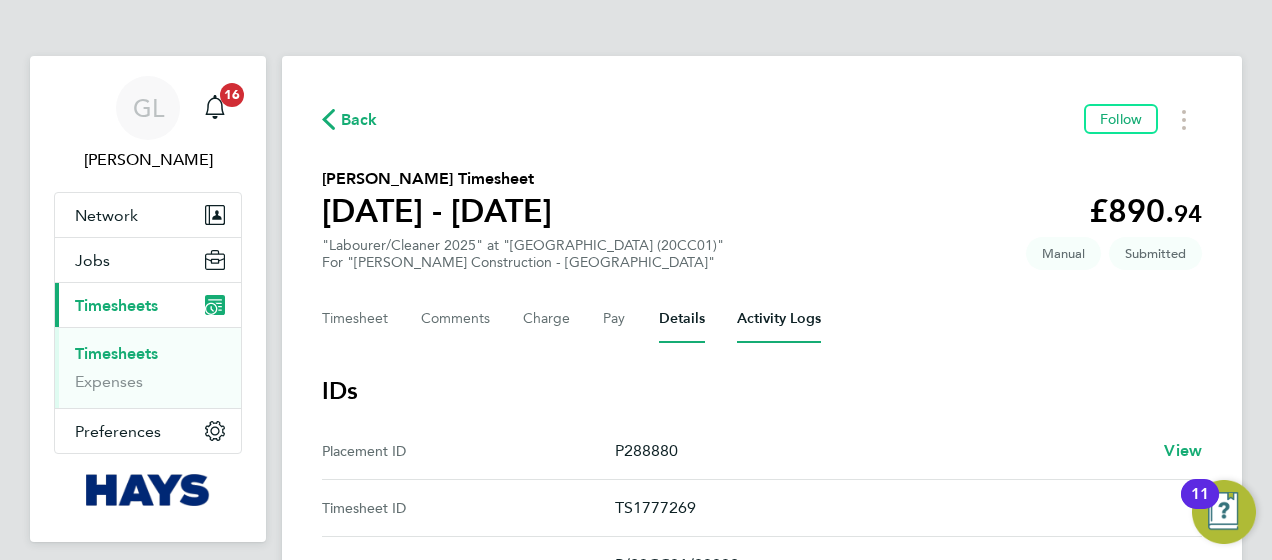 click on "Activity Logs" at bounding box center [779, 319] 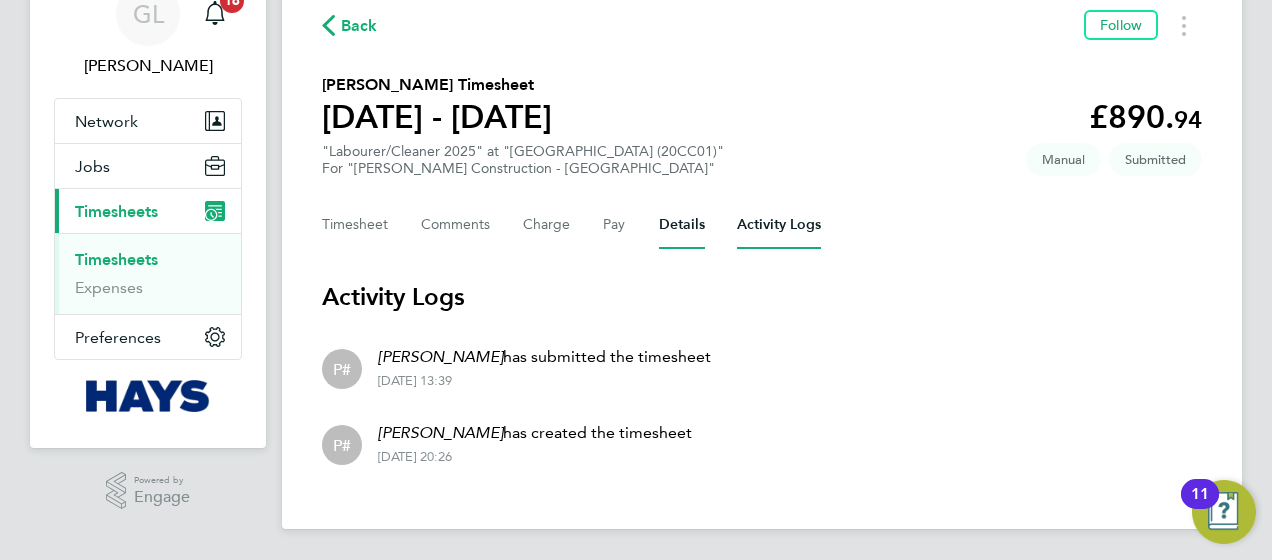 click on "Details" at bounding box center [682, 225] 